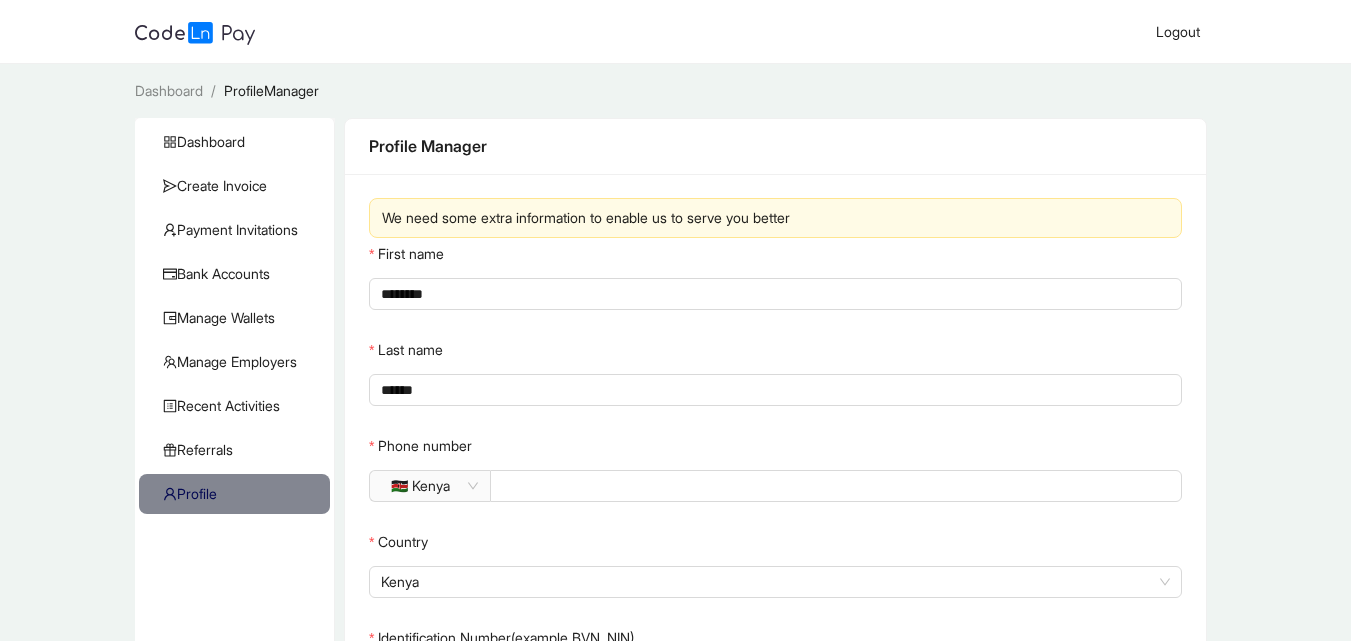 scroll, scrollTop: 300, scrollLeft: 0, axis: vertical 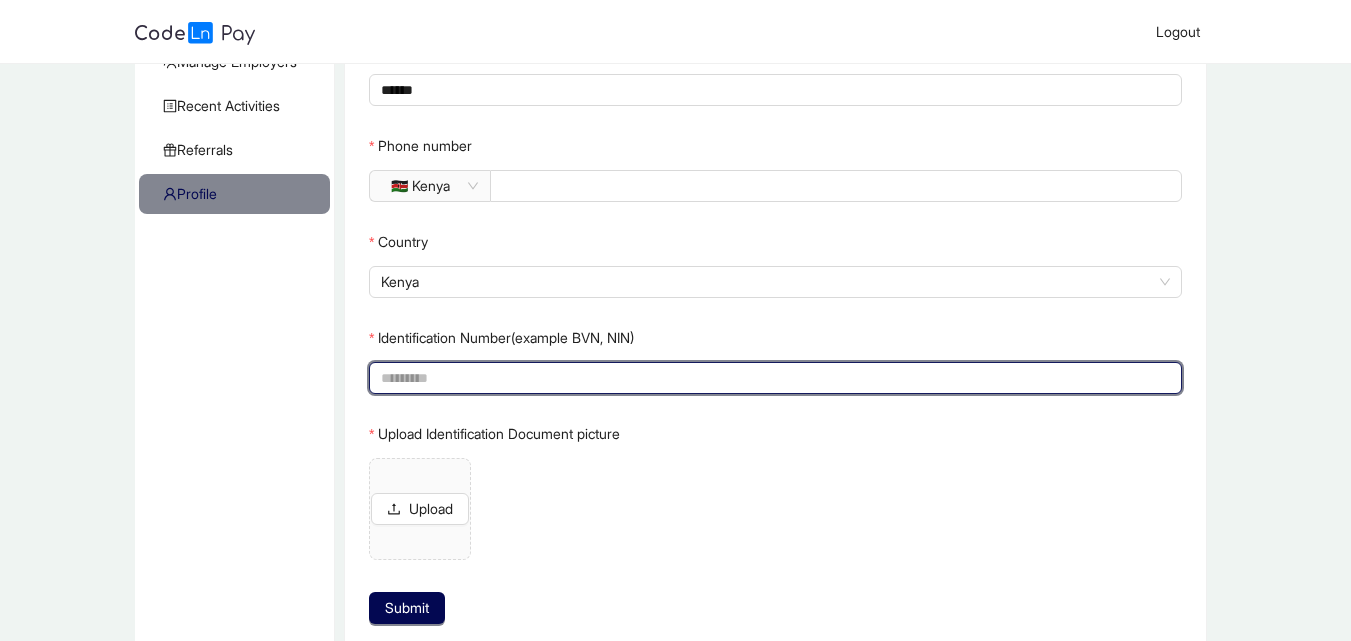 click on "Identification Number(example BVN, NIN)" at bounding box center [773, 378] 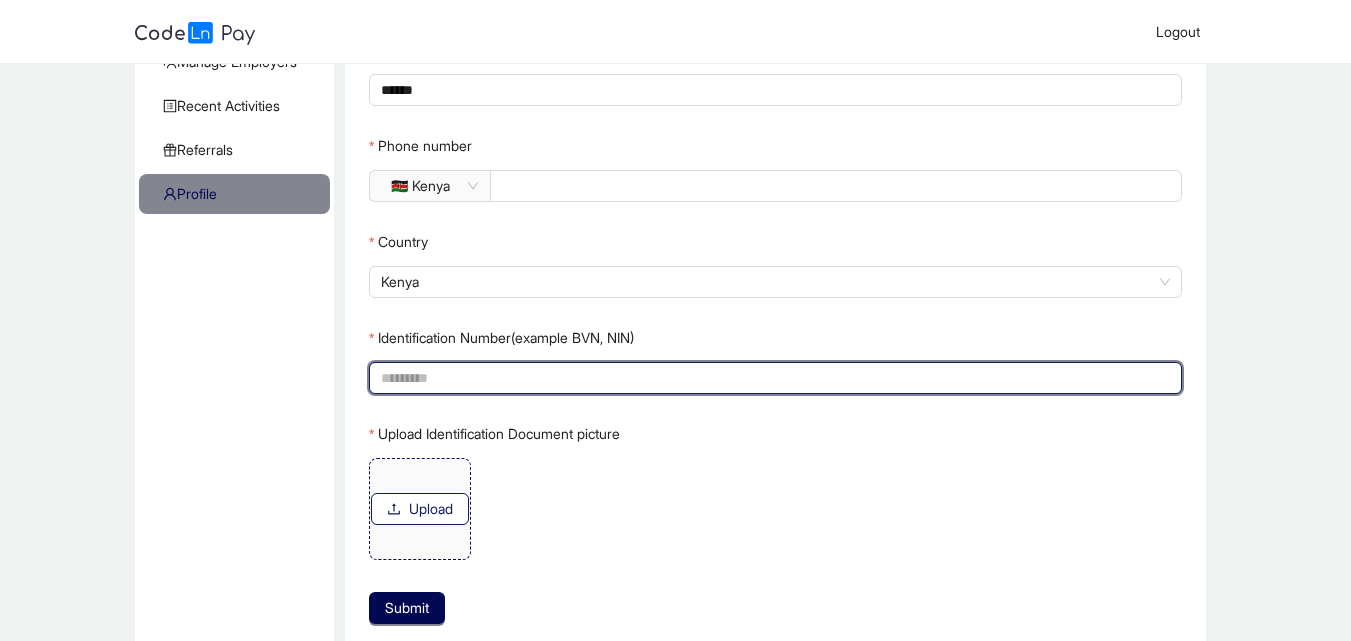 click on "Upload" 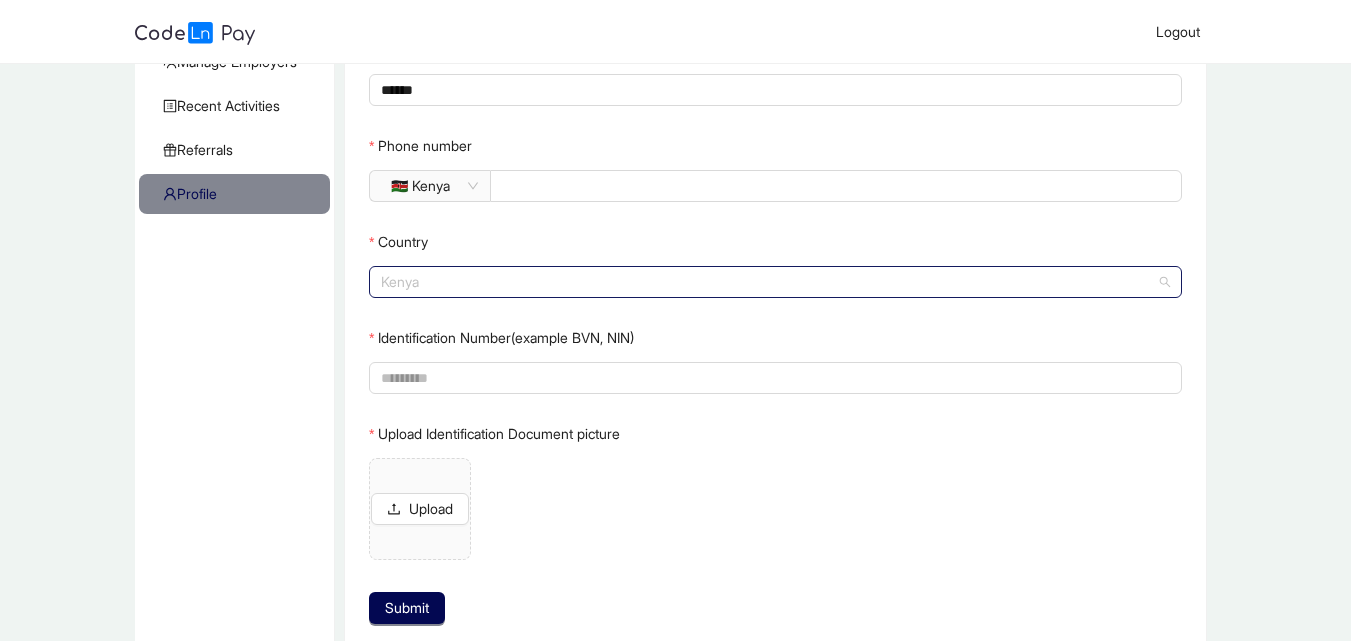 click on "Kenya" 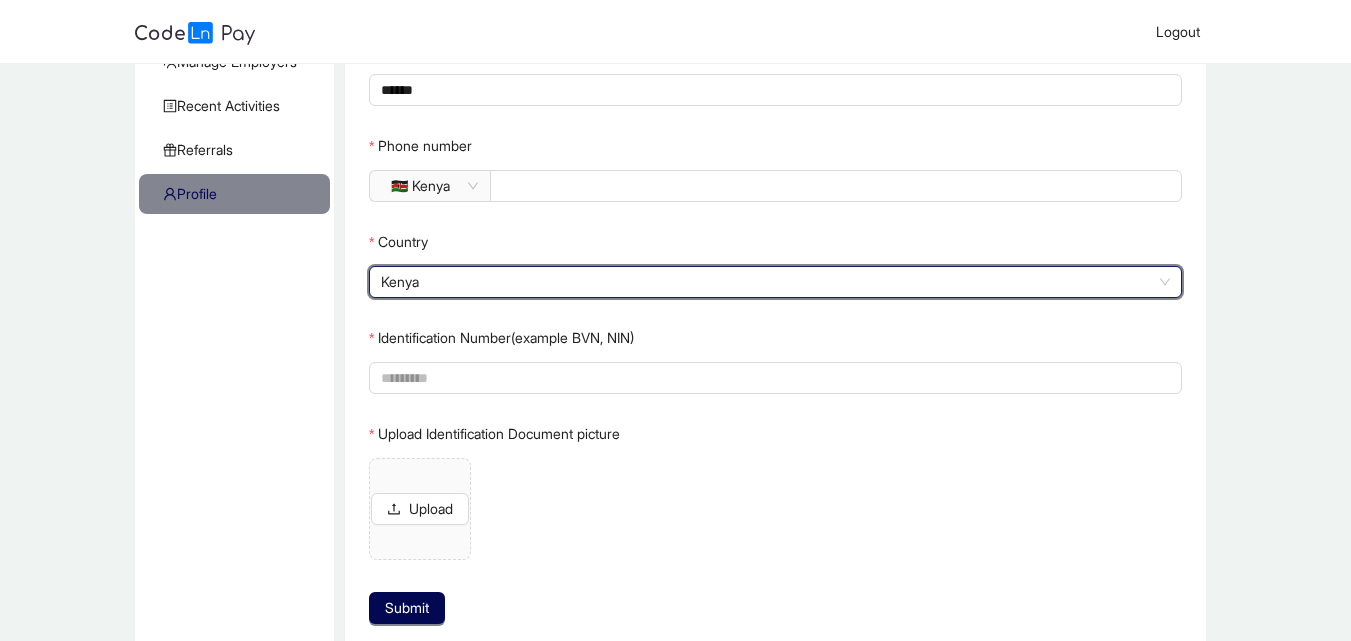 click on "Reset Verification We need some extra information to enable us to serve you better First name  ******** Last name  ****** Phone number 🇰🇪 Kenya ********* Country Kenya Kenya Identification Number(example BVN, NIN)  Upload Identification Document  picture Upload Submit" at bounding box center [775, 273] 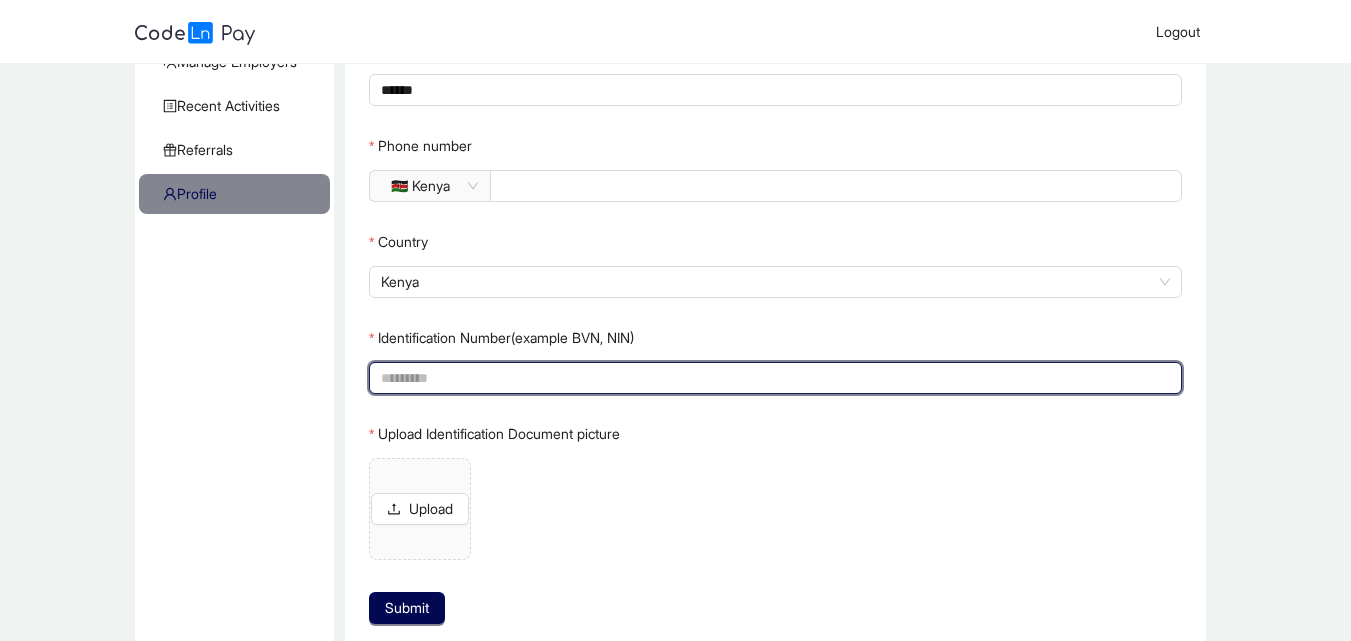 click on "Identification Number(example BVN, NIN)" at bounding box center [773, 378] 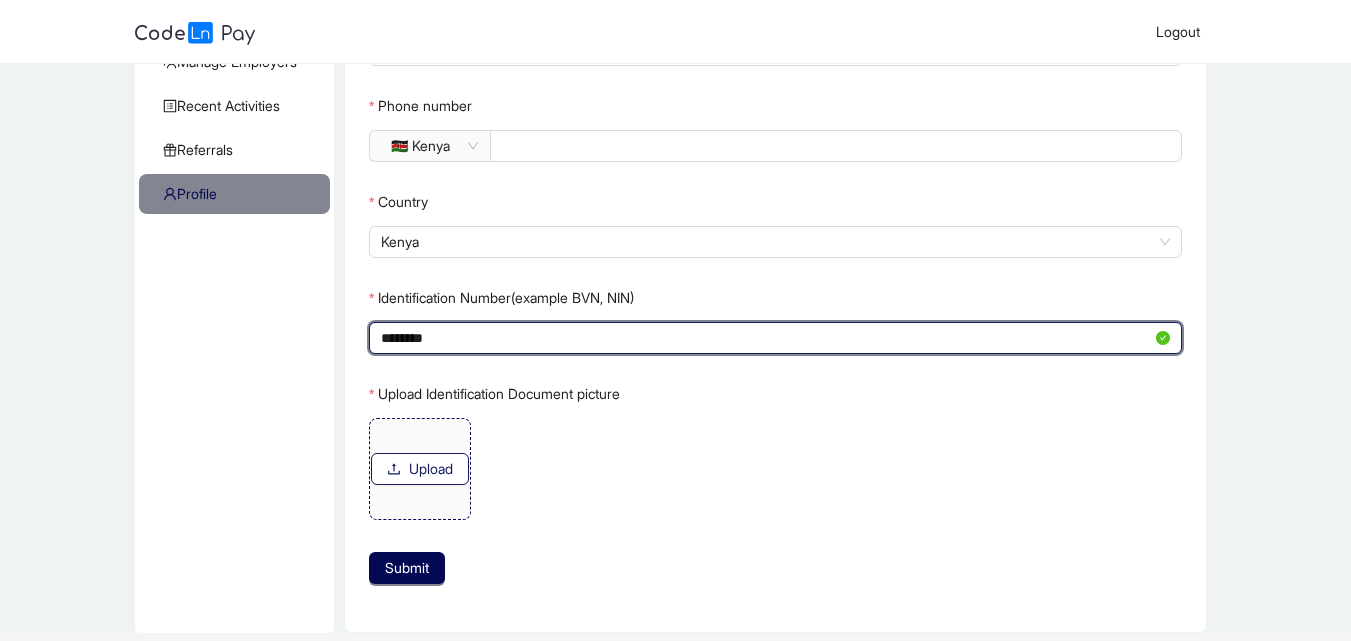 type on "********" 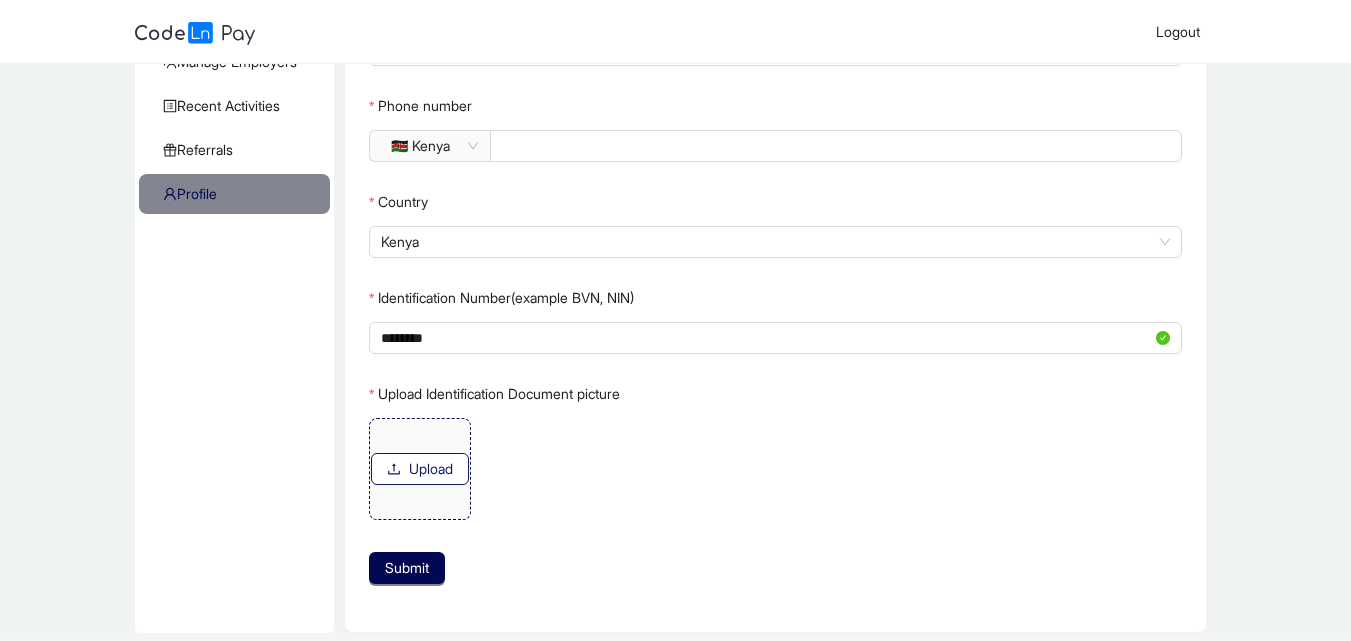 click on "Upload" 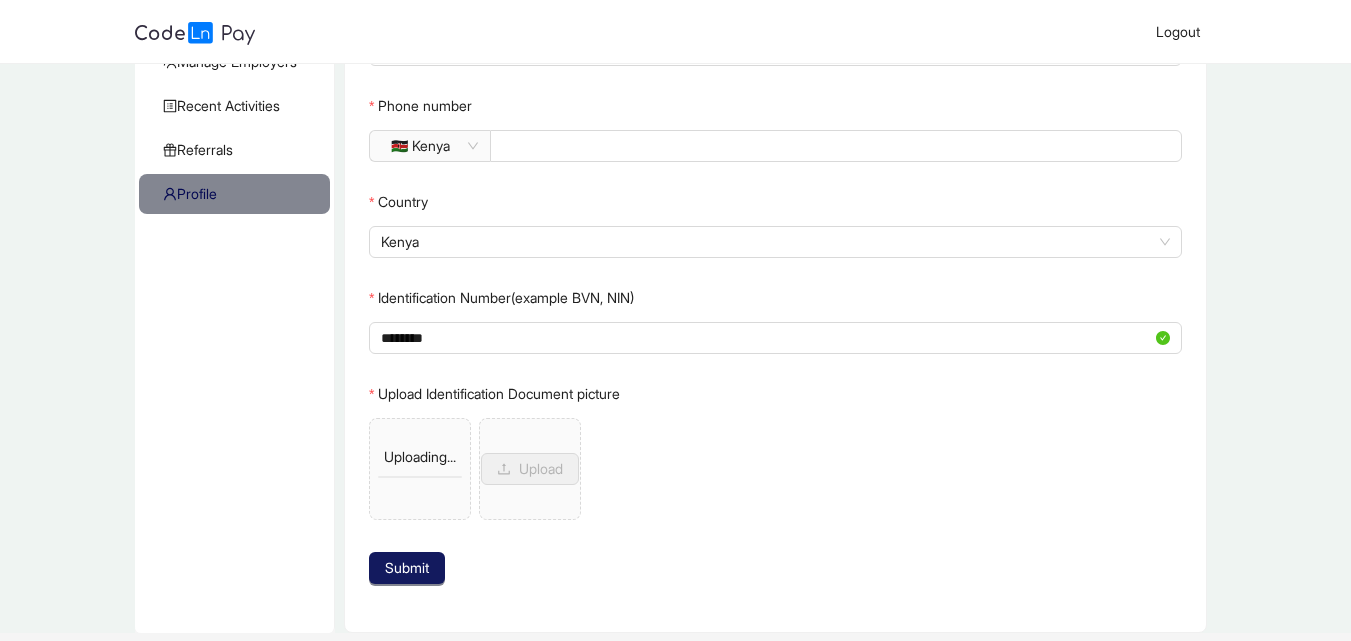 click on "Submit" 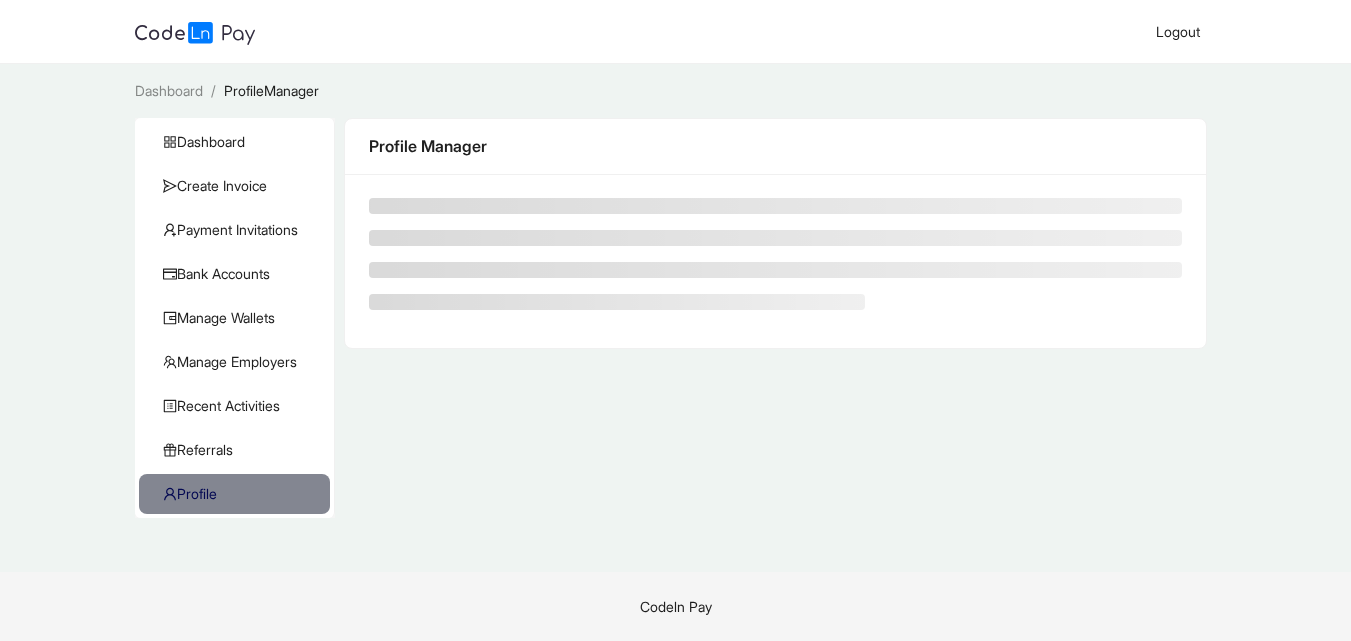 scroll, scrollTop: 0, scrollLeft: 0, axis: both 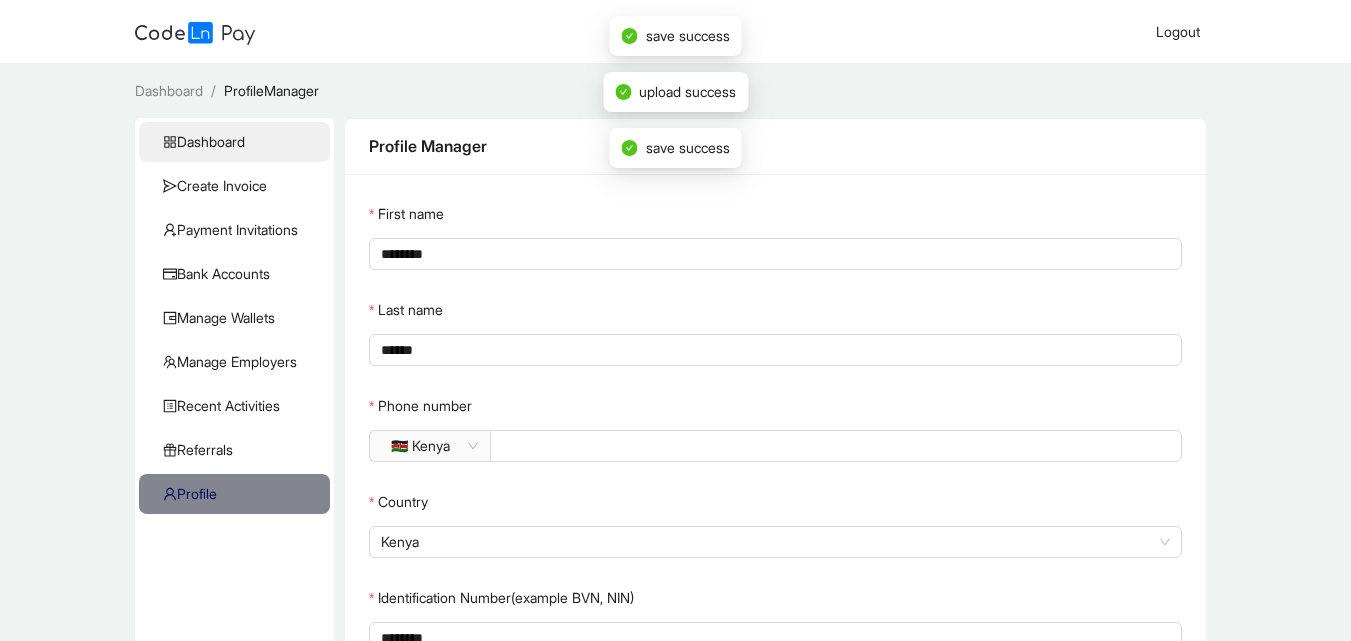 click on "Dashboard" 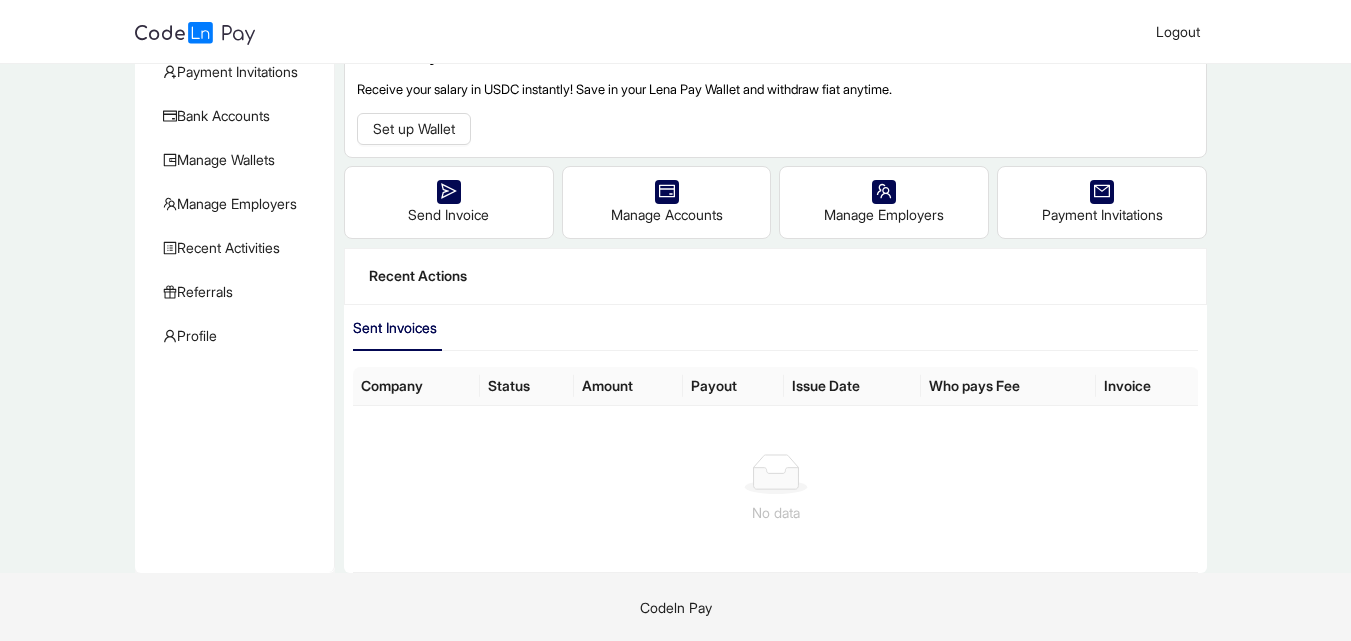 scroll, scrollTop: 0, scrollLeft: 0, axis: both 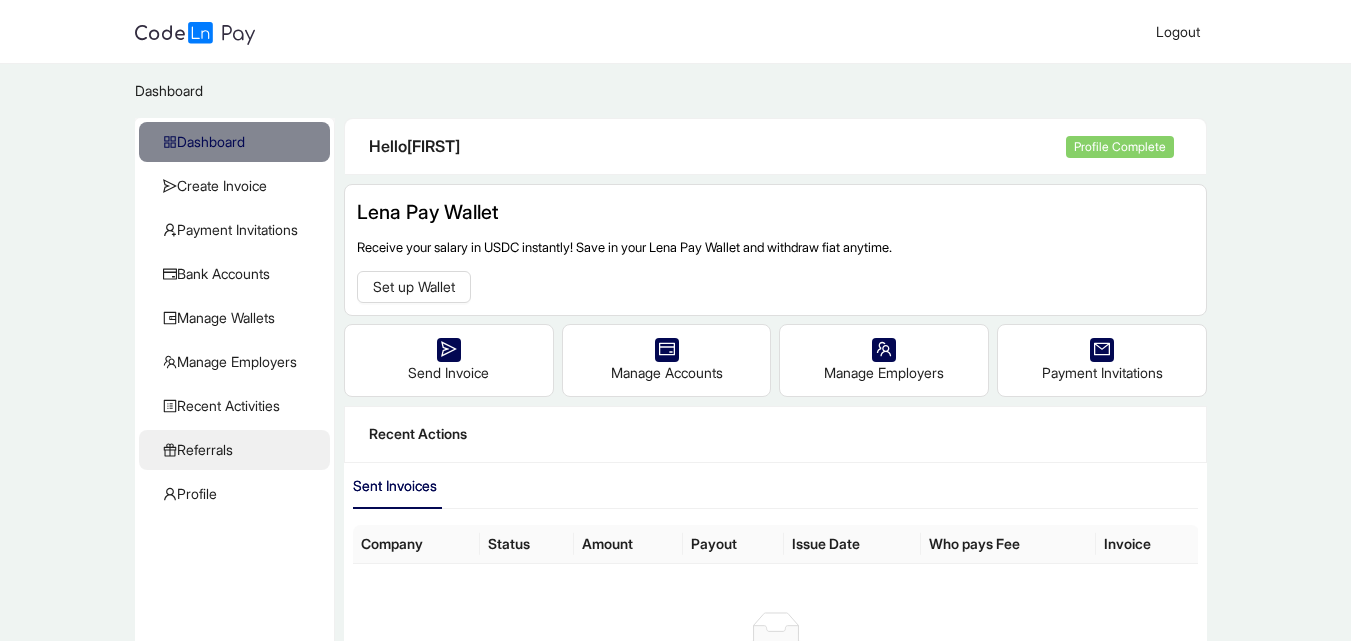 click on "Referrals" 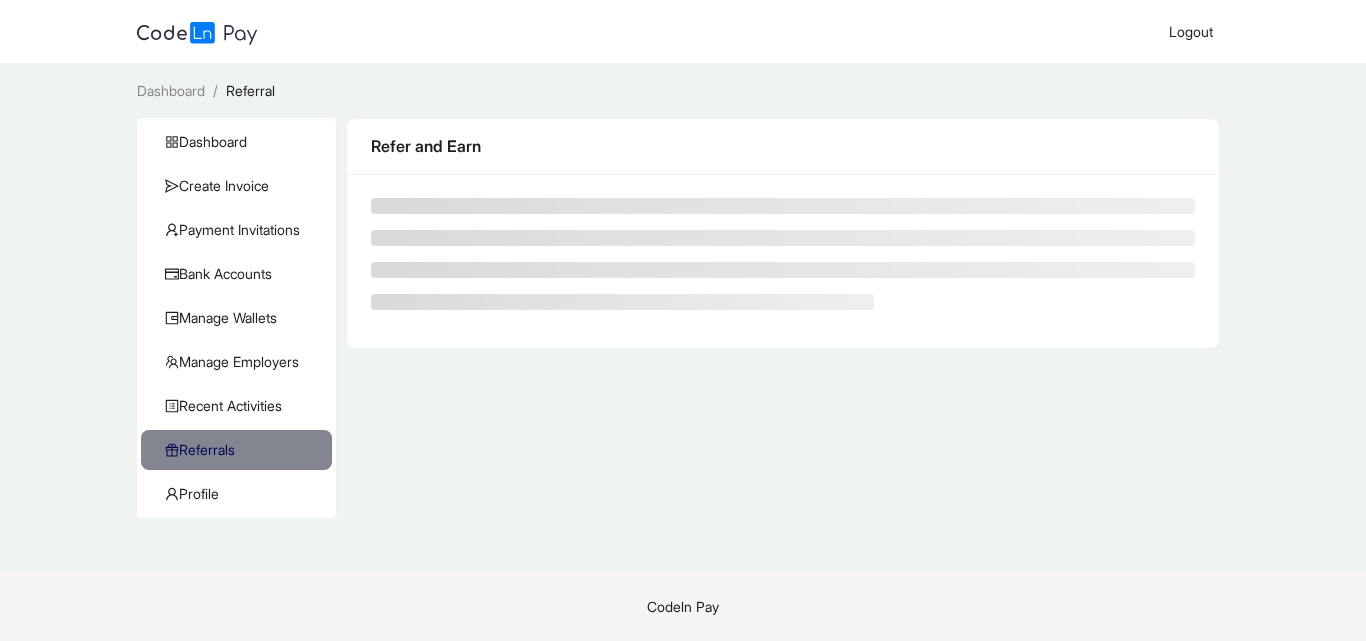 click on "Dashboard / Referral /  Dashboard   Create Invoice   Payment Invitations   Bank Accounts   Manage Wallets   Manage Employers   Recent Activities   KYC   Referrals   Profile  Refer and Earn" at bounding box center [683, 318] 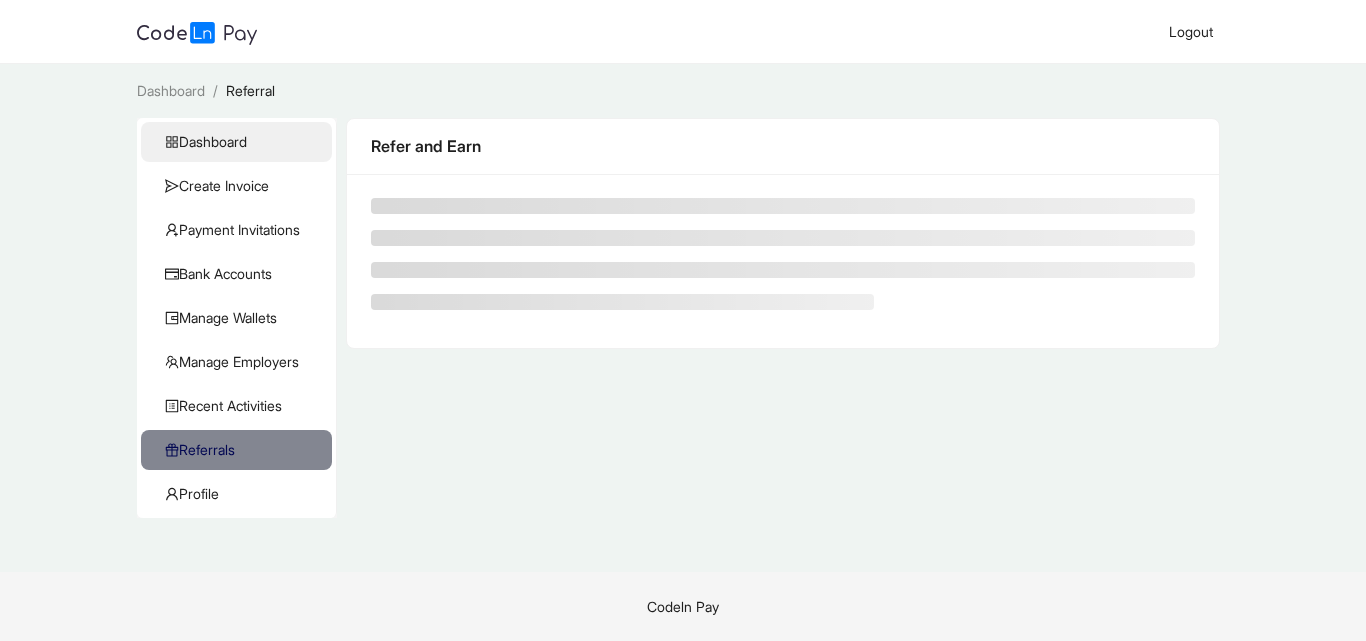 click on "Dashboard" 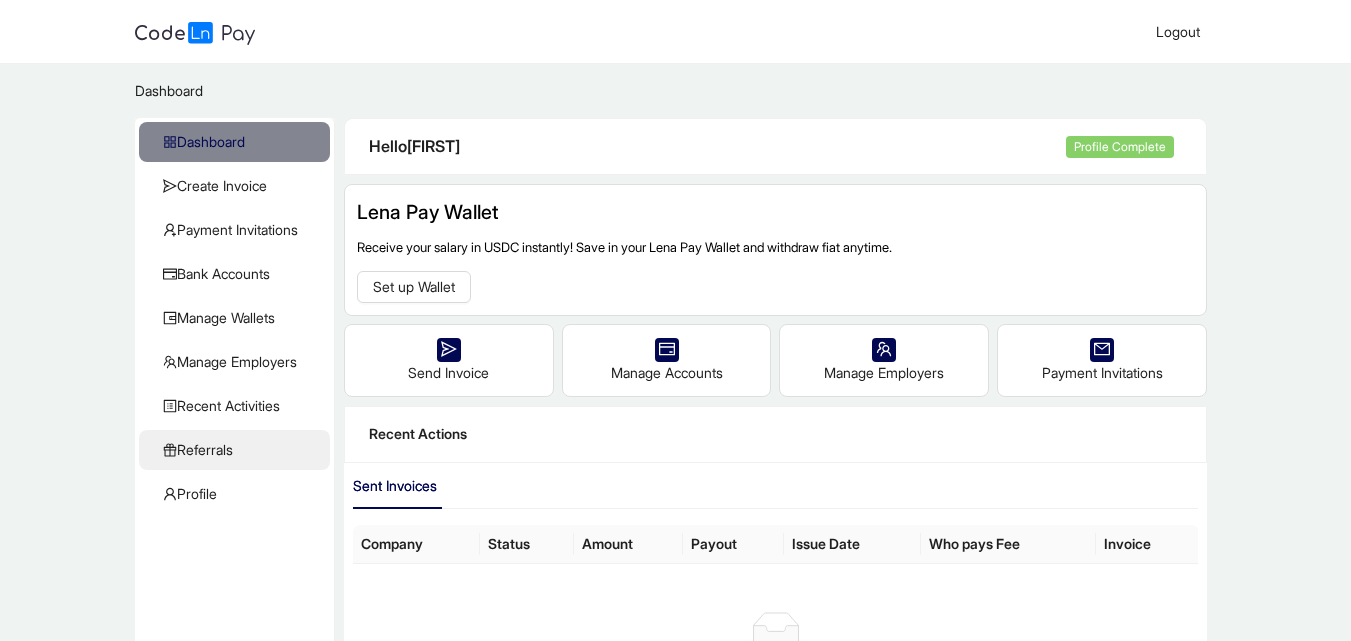 click on "Referrals" 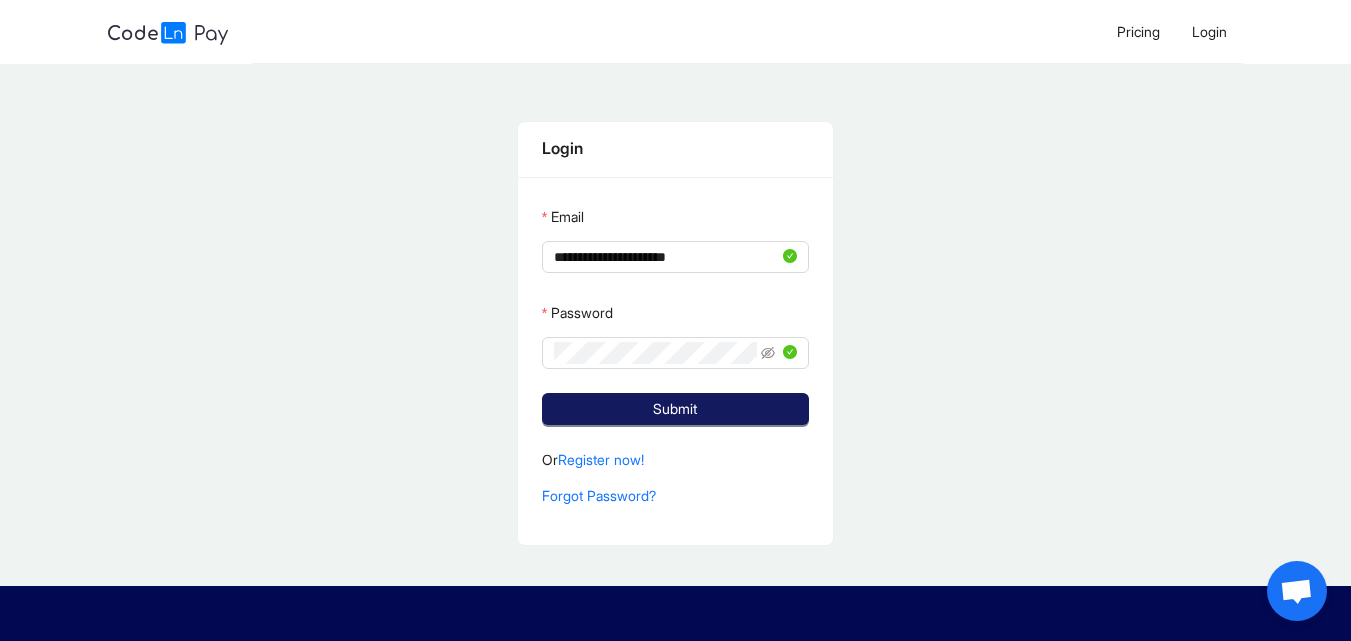 click on "Submit" 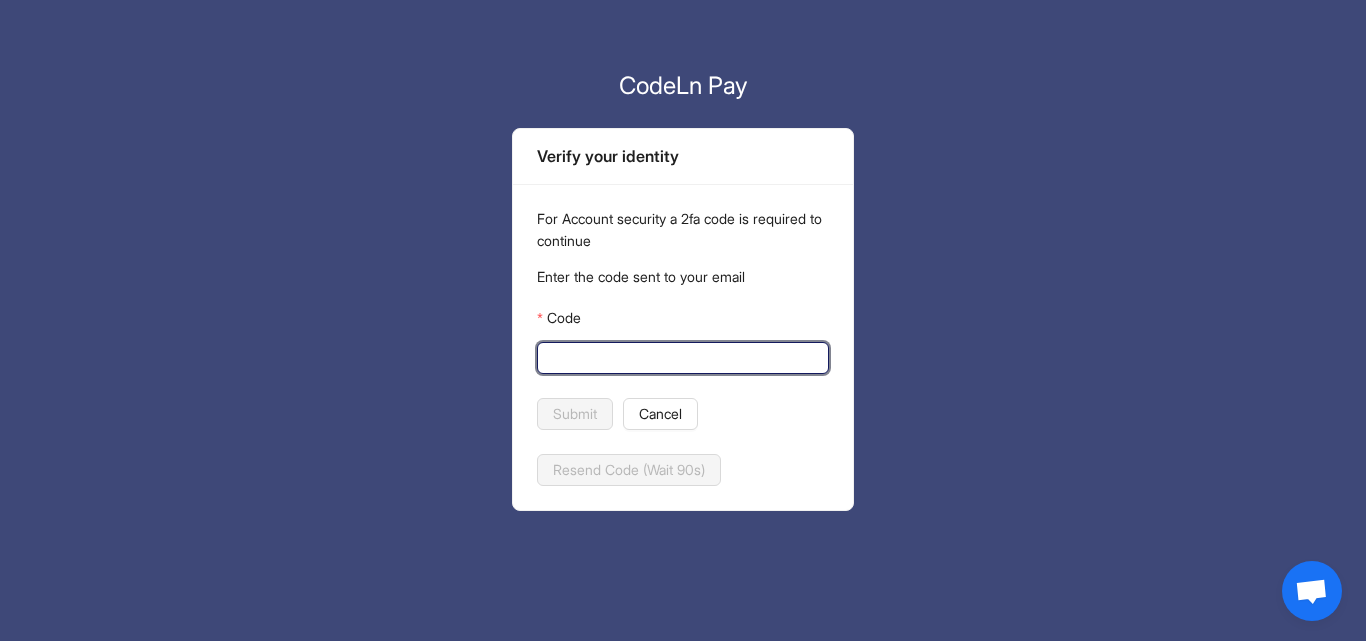 click on "Code" at bounding box center (681, 358) 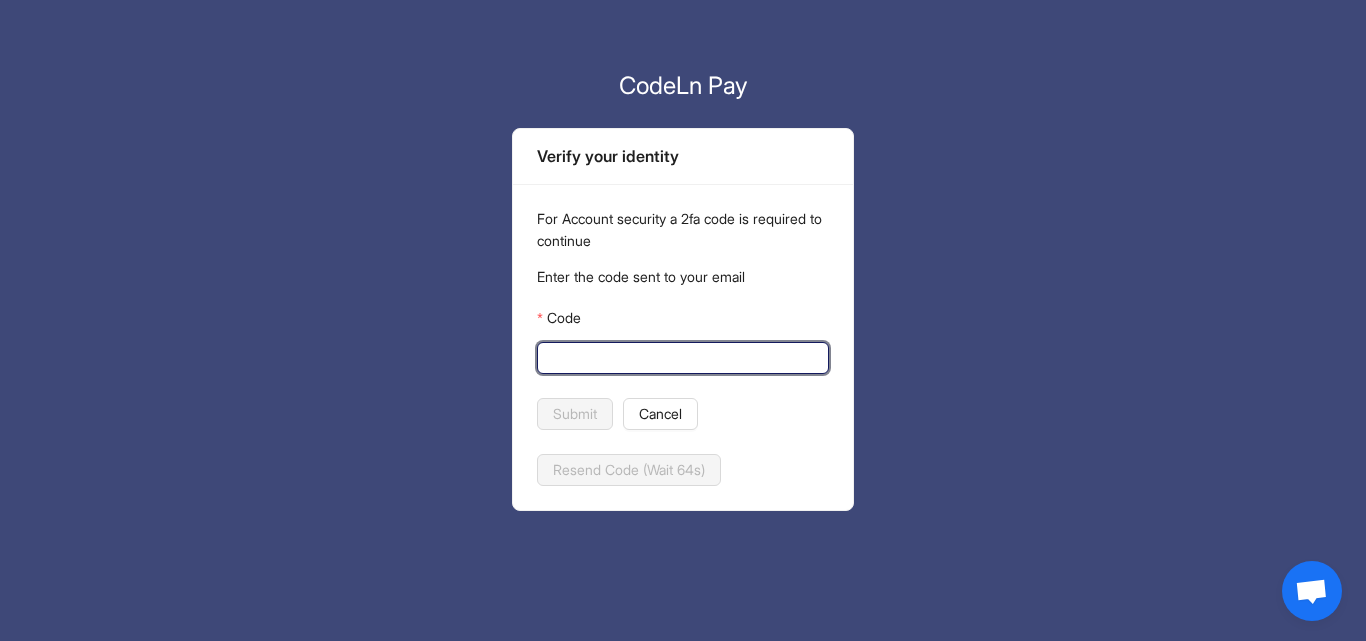 type on "*" 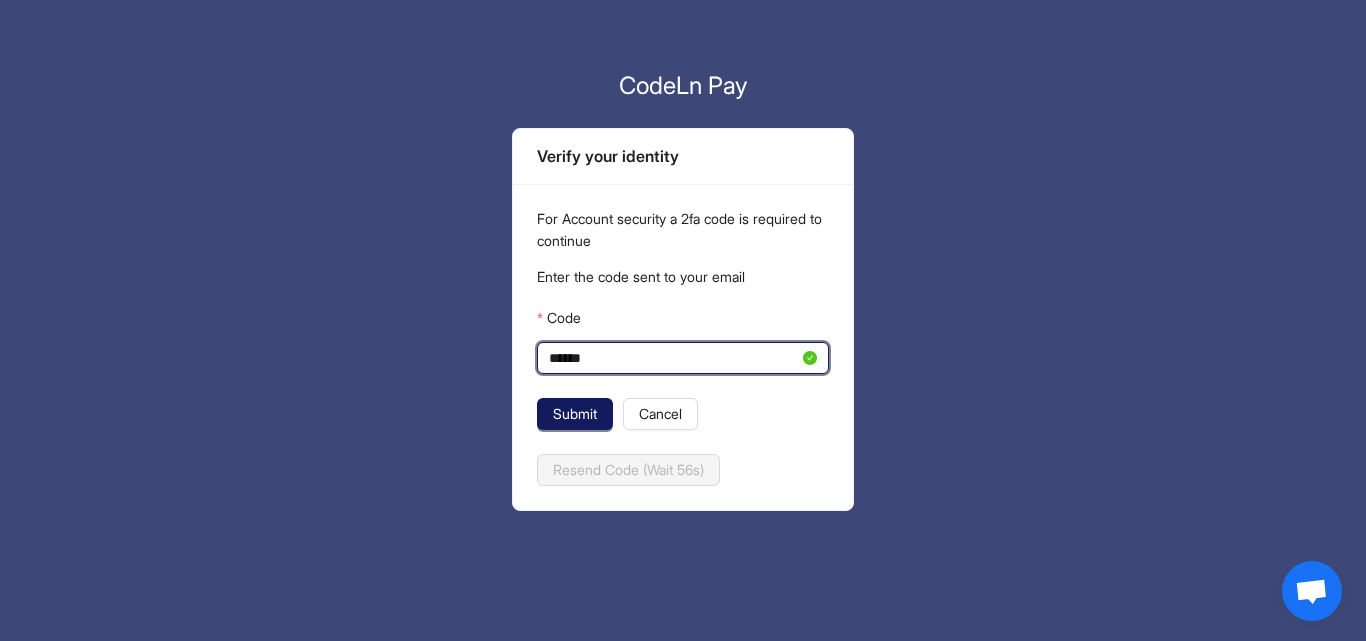 type on "******" 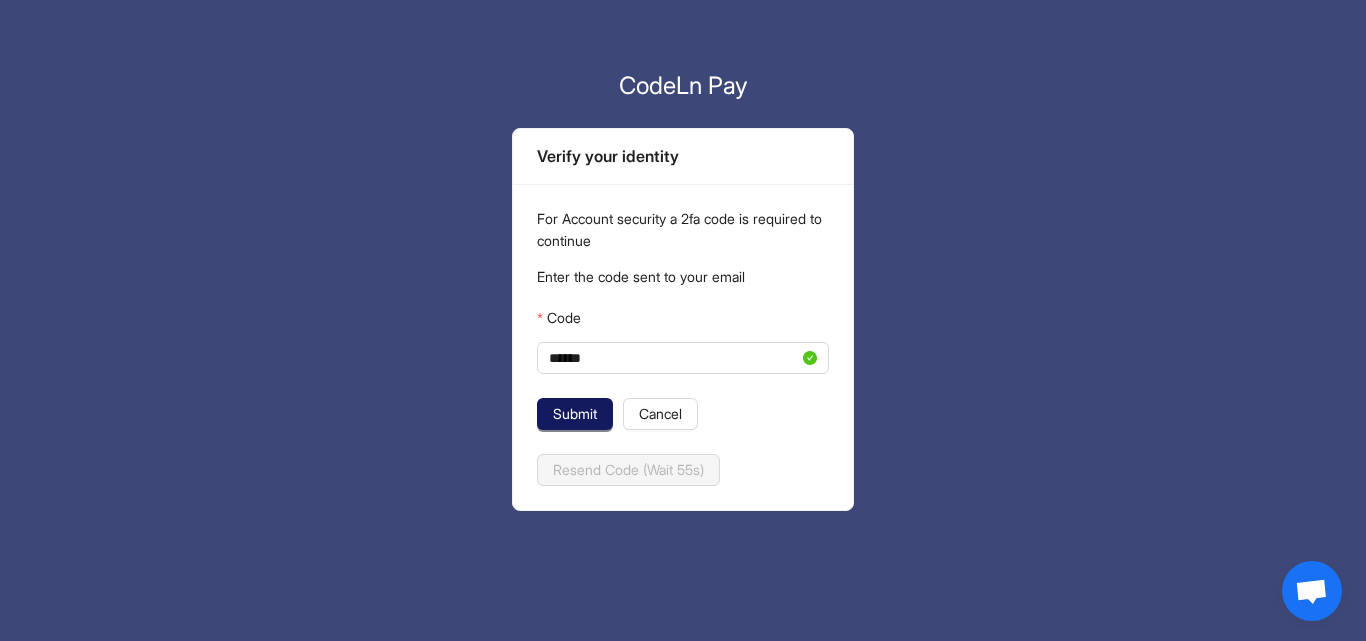 click on "Submit" 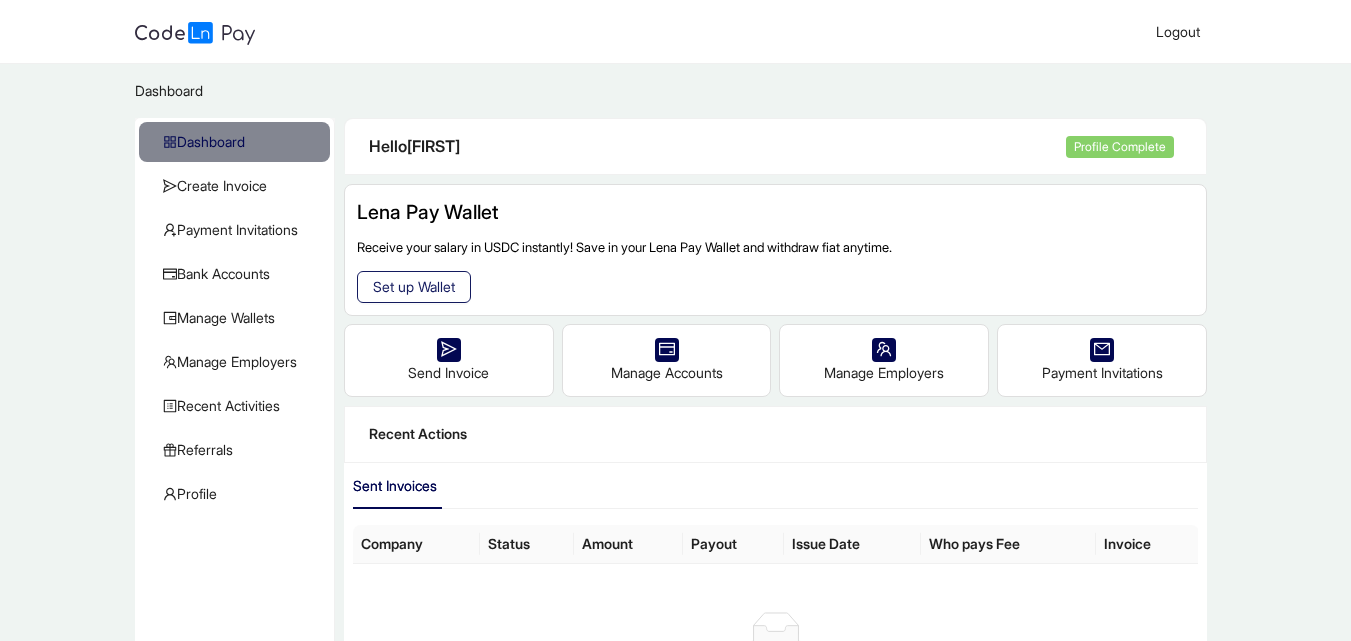 click on "Set up Wallet" 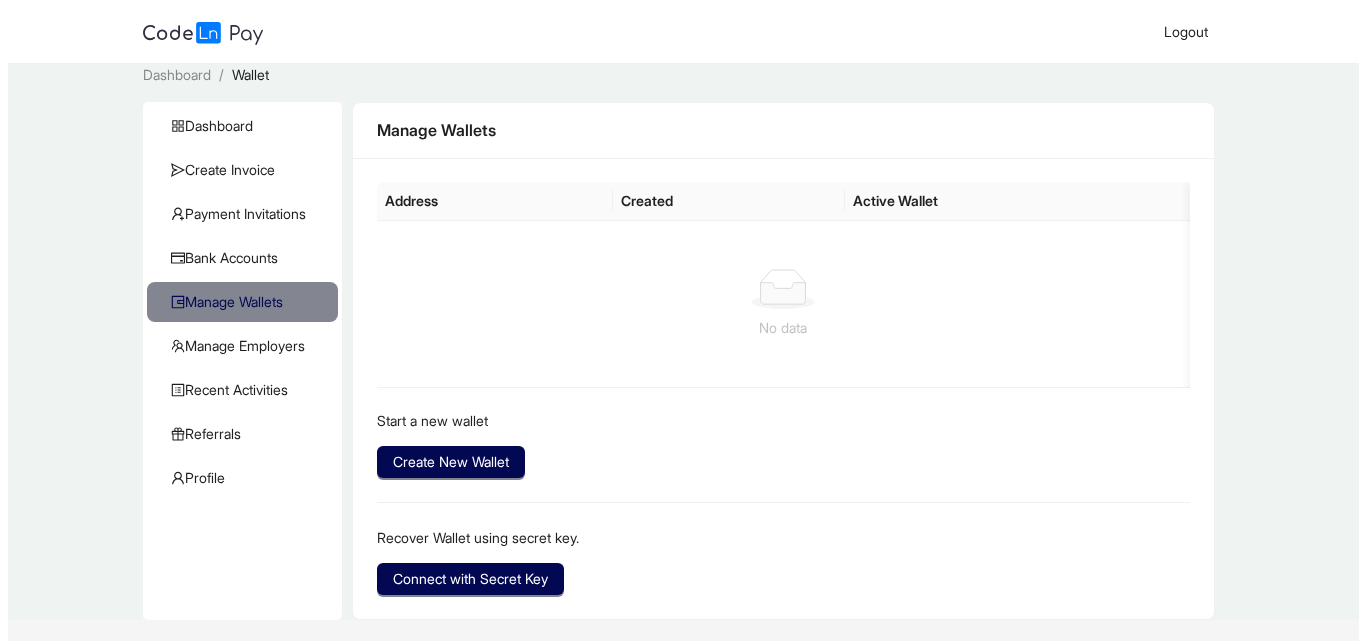 scroll, scrollTop: 64, scrollLeft: 0, axis: vertical 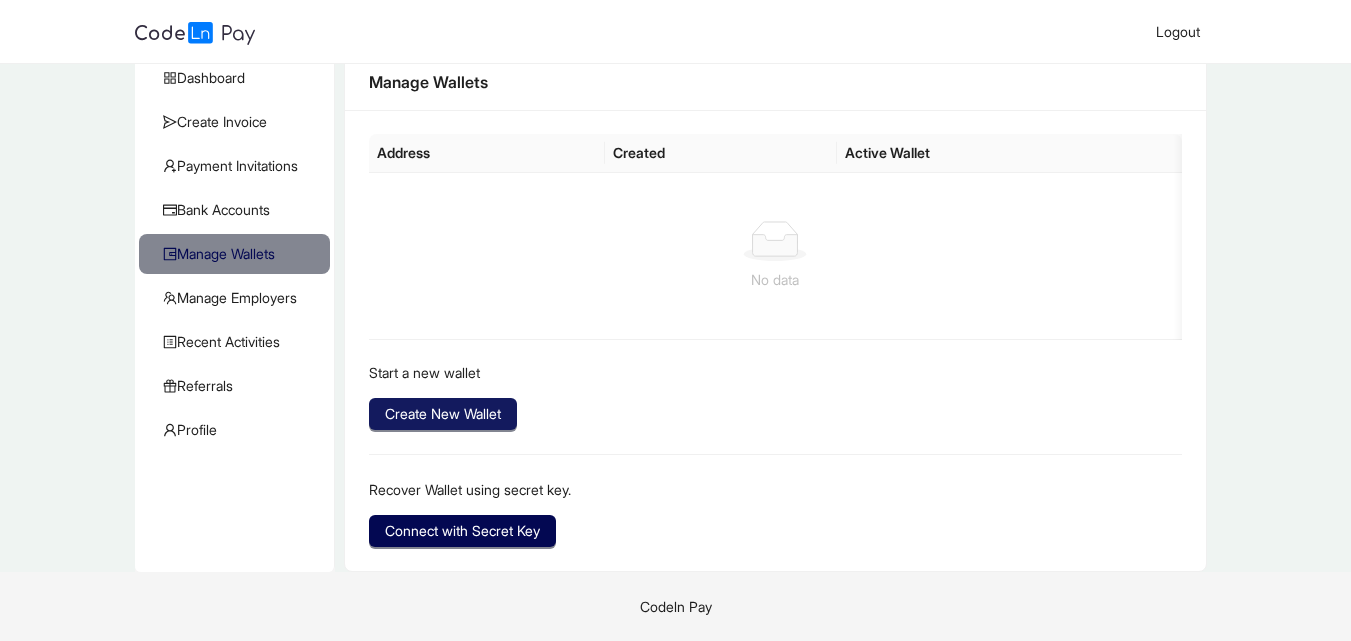 click on "Create New Wallet" 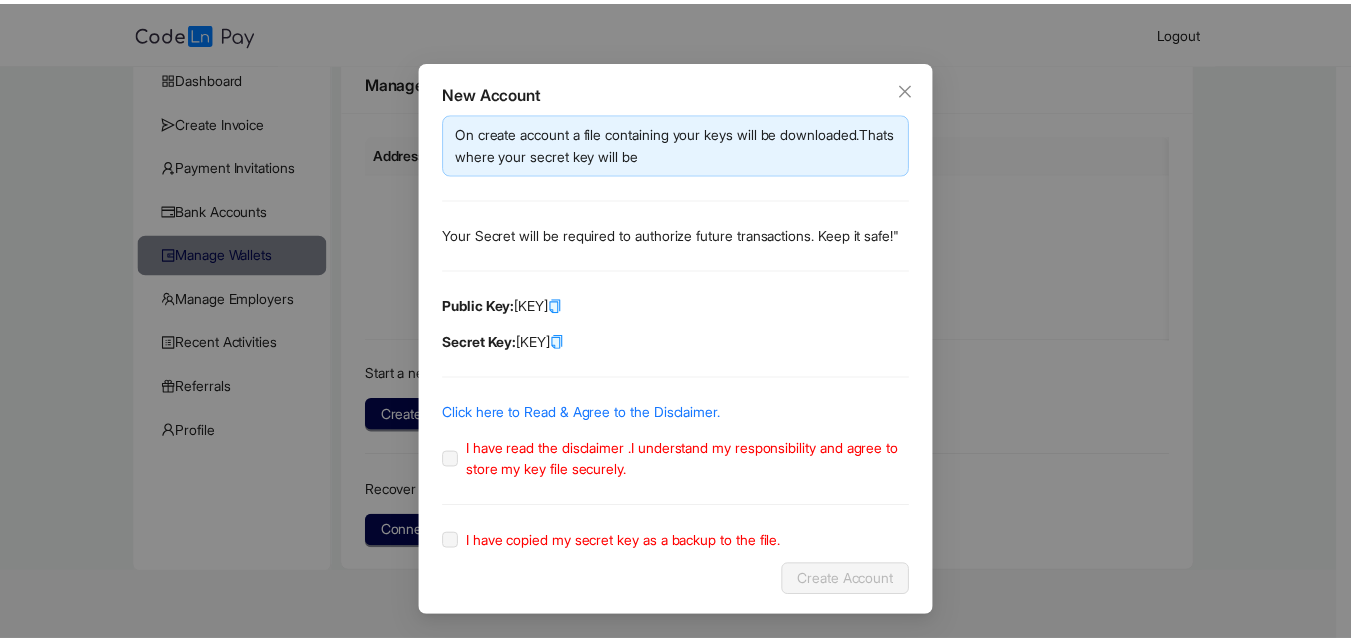scroll, scrollTop: 61, scrollLeft: 0, axis: vertical 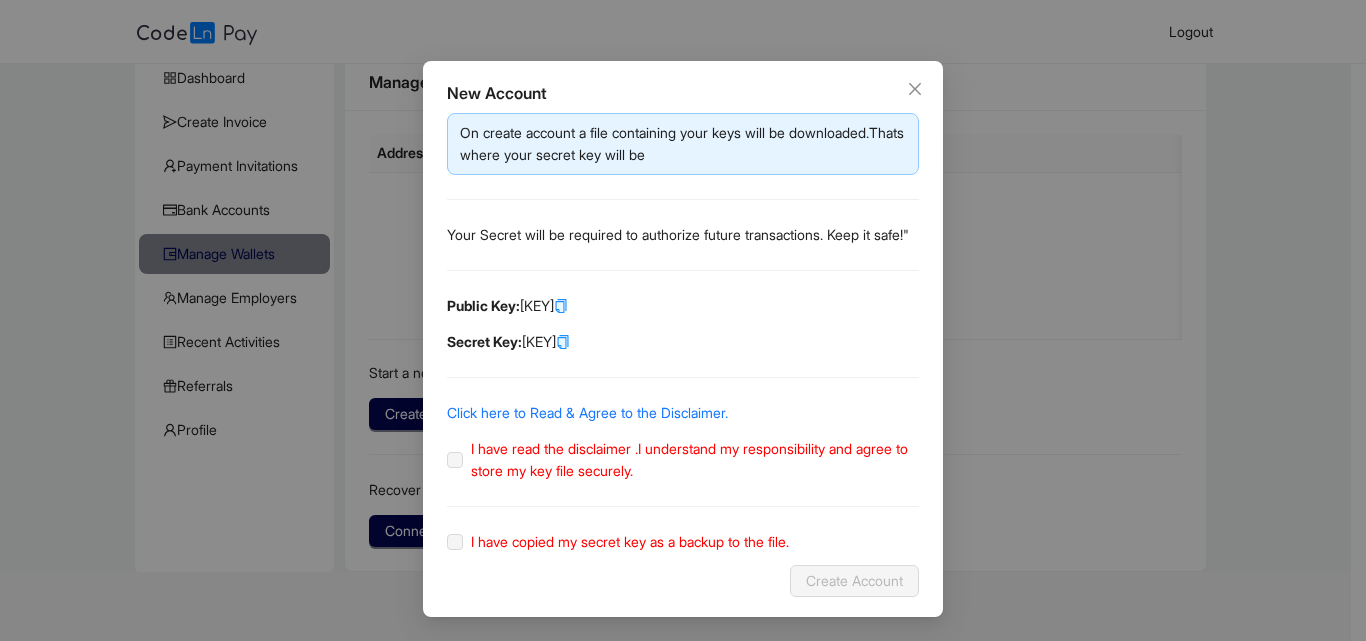 click 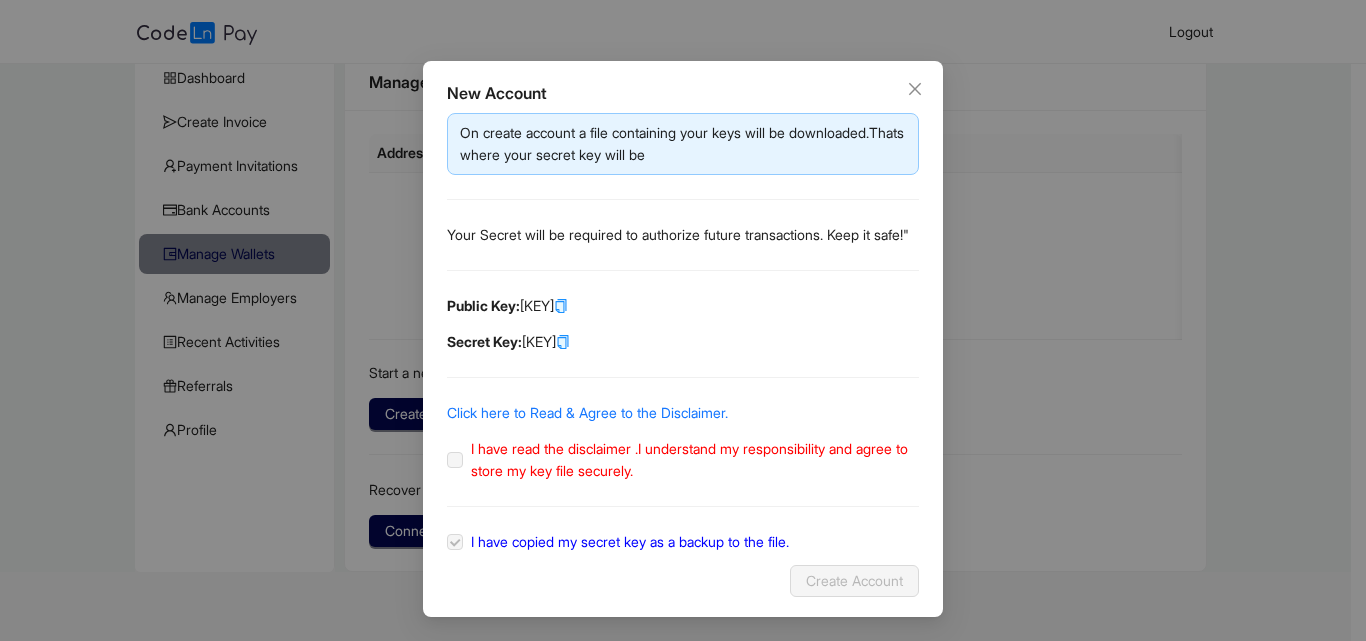 click on "New Account On create account  a file containing your keys will be downloaded.Thats where your secret key will be  Your Secret will be required to authorize future transactions. Keep it safe!"  Public Key:  GADHTHTWRJ...URGWM7L3W6  Secret Key:  SDNUENFNVO...LZ2I6MUKMI   Click here to Read & Agree to the Disclaimer.   I have read the disclaimer .I understand my responsibility and agree to store my key file securely.   I have copied my secret key as a backup to the file.  Create Account" at bounding box center [683, 320] 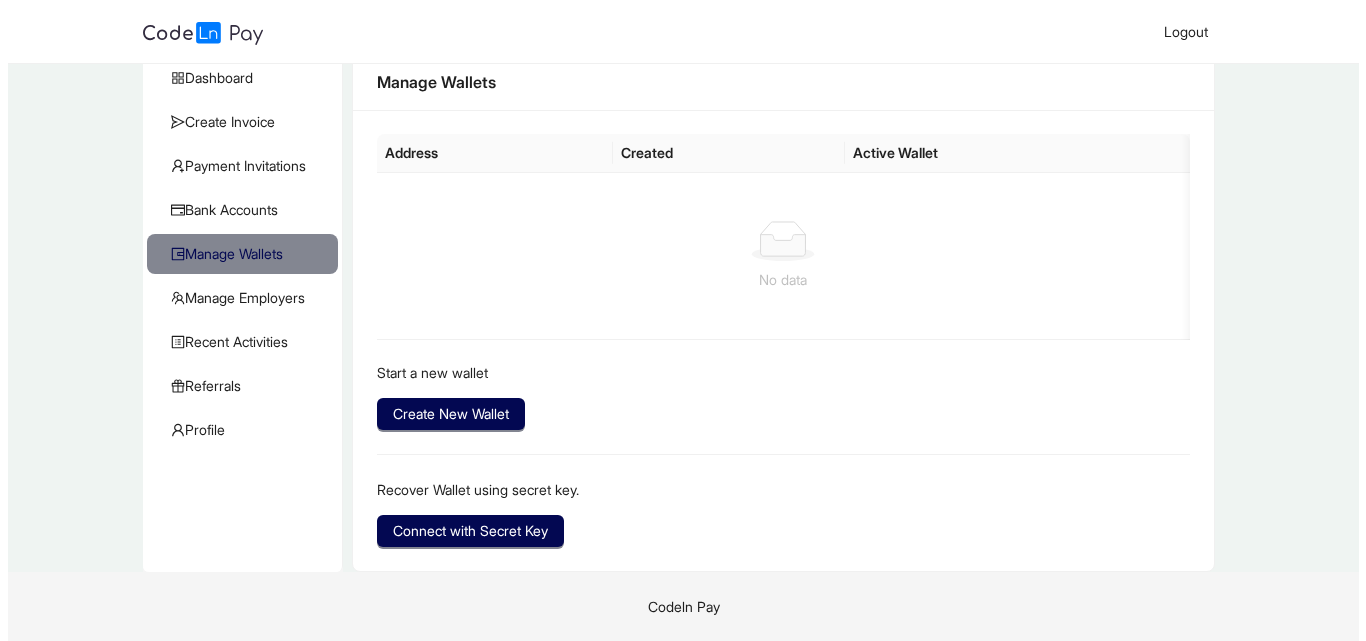 scroll, scrollTop: 0, scrollLeft: 0, axis: both 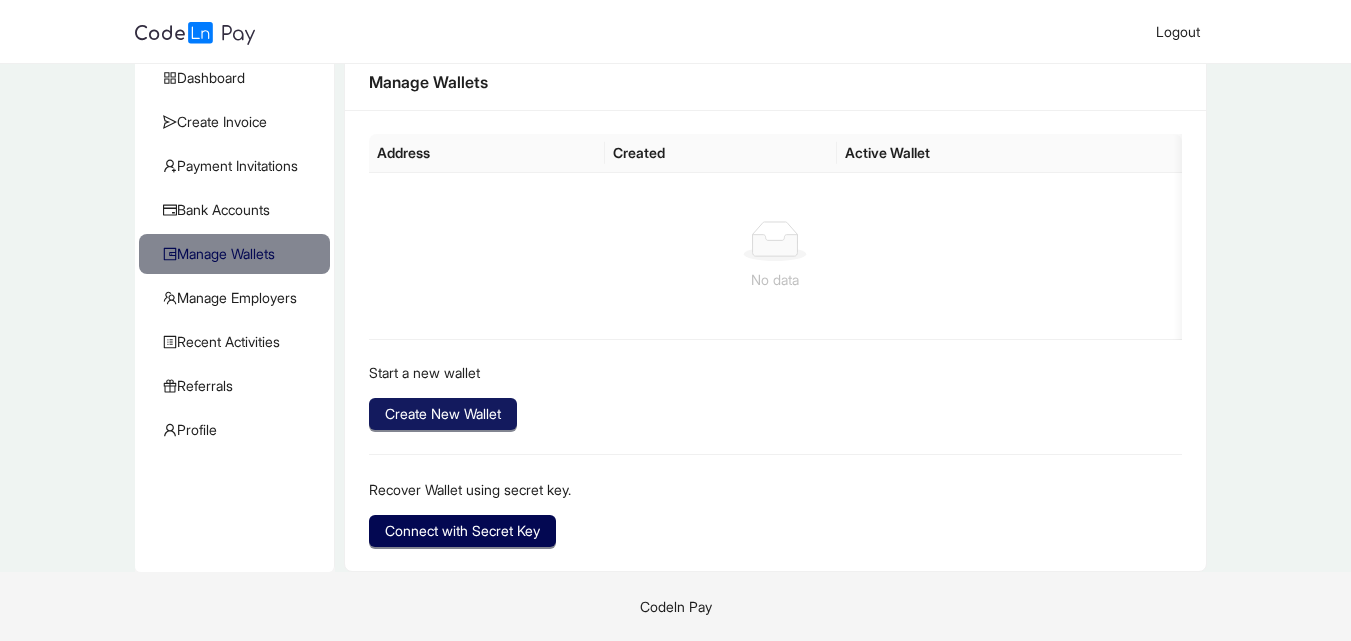 click on "Create New Wallet" 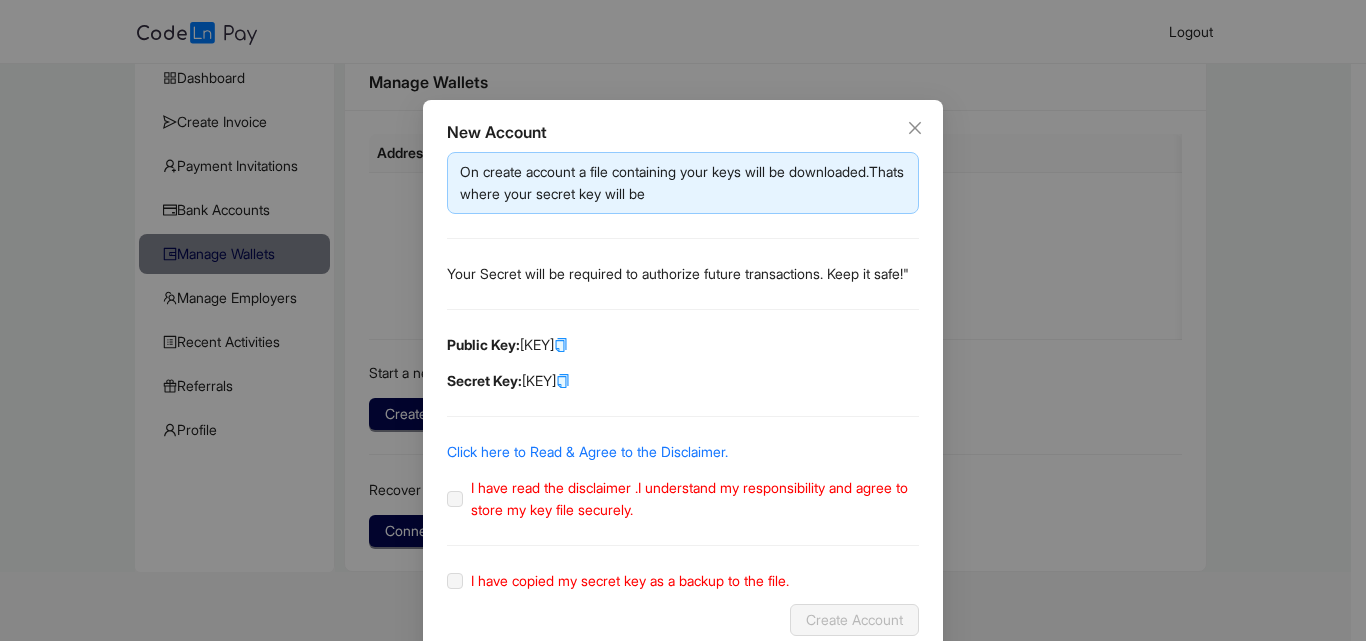click 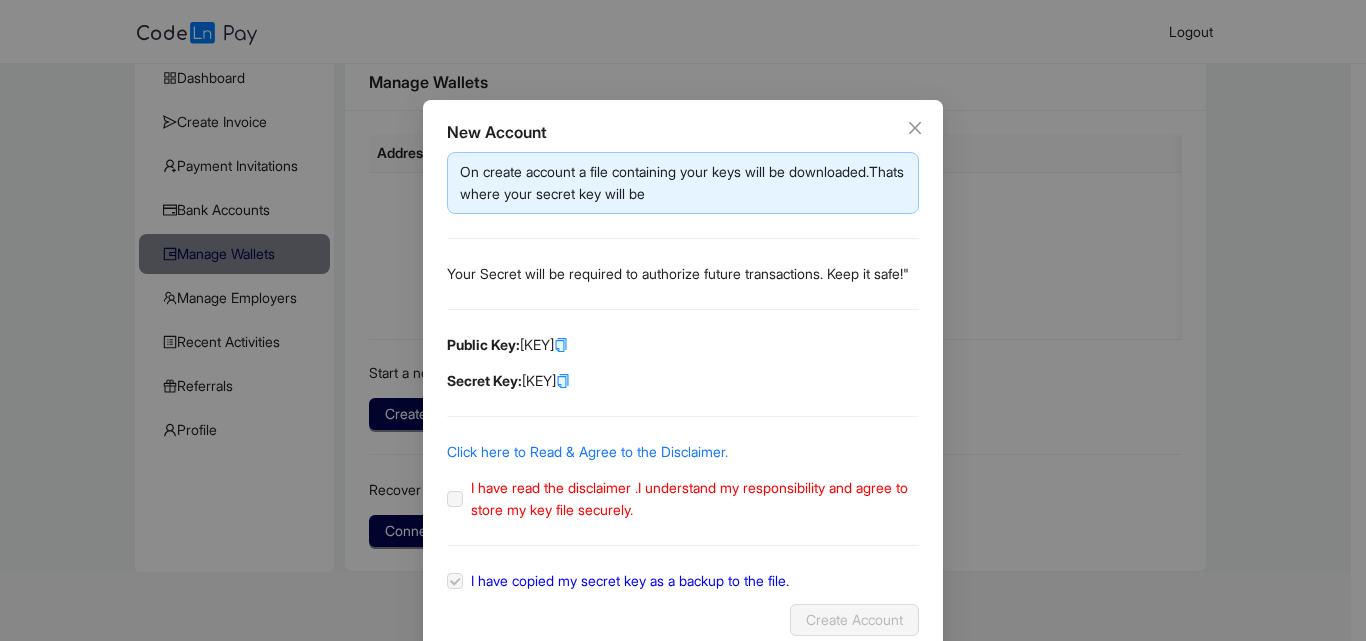 click 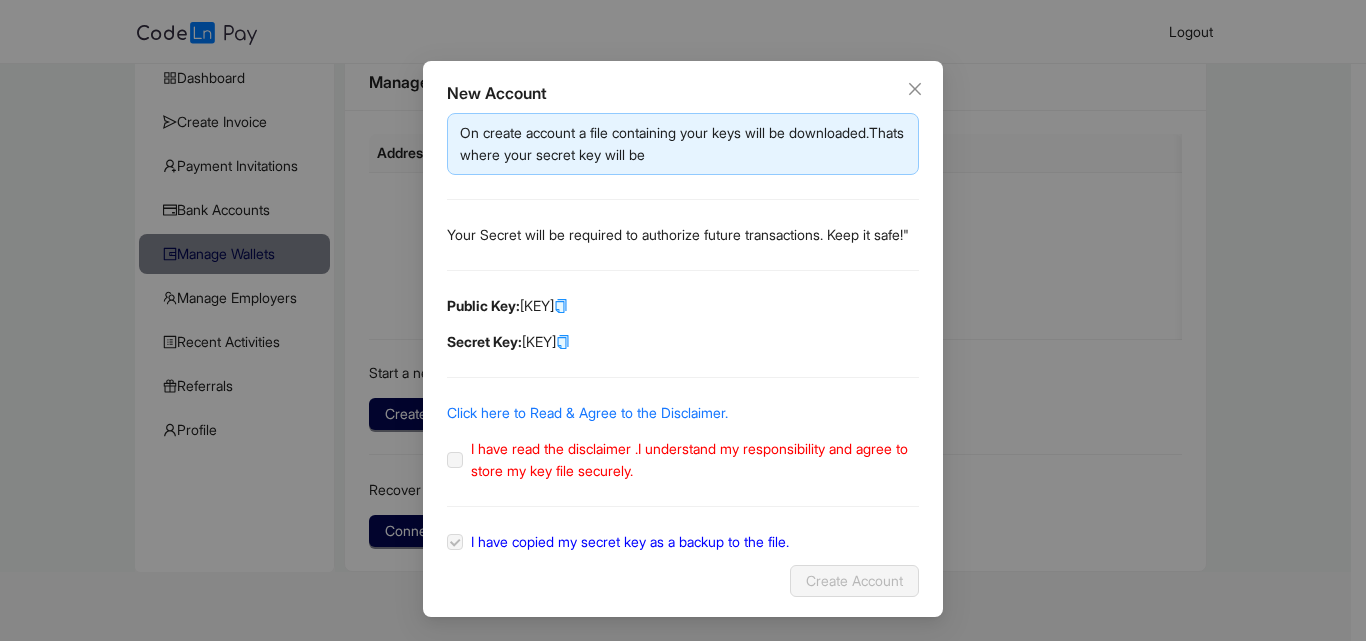 scroll, scrollTop: 61, scrollLeft: 0, axis: vertical 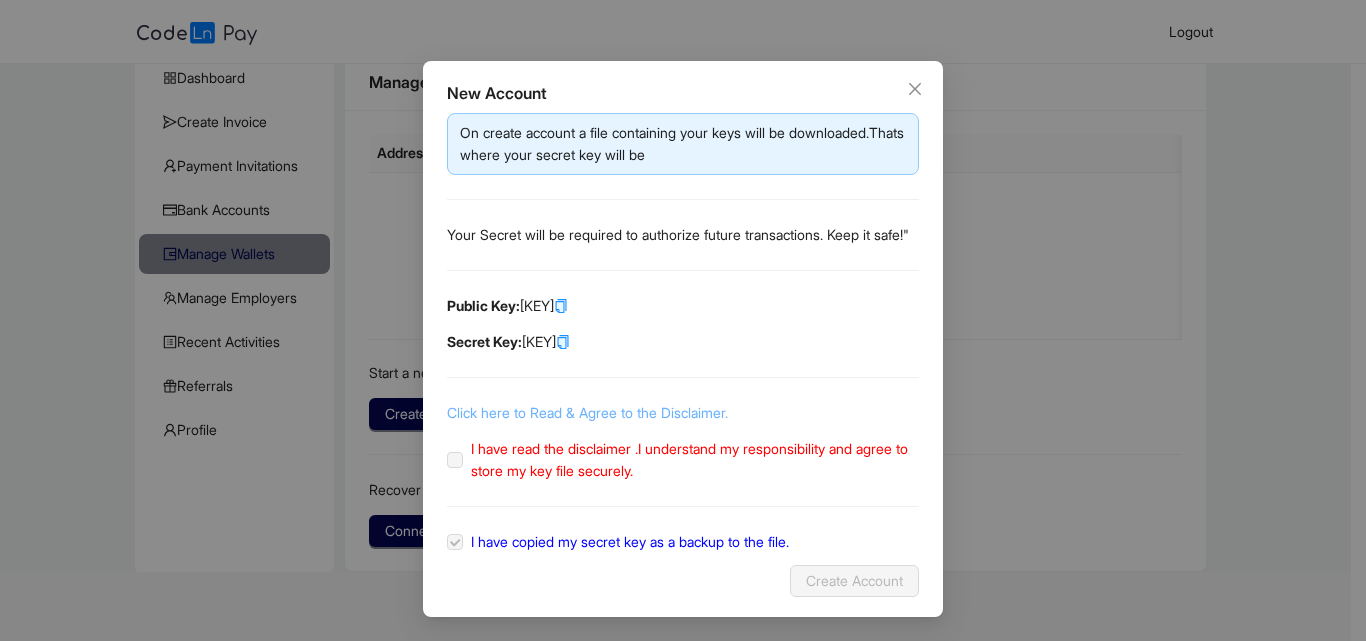 click on "Click here to Read & Agree to the Disclaimer." at bounding box center [587, 412] 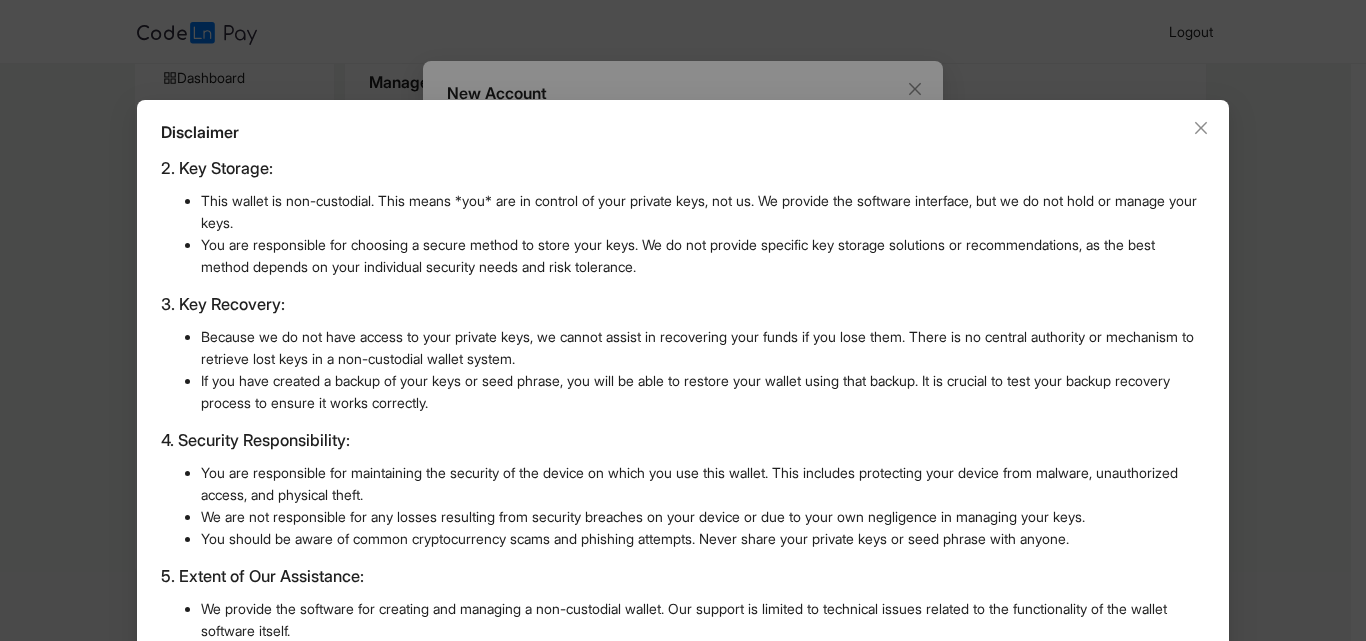 scroll, scrollTop: 487, scrollLeft: 0, axis: vertical 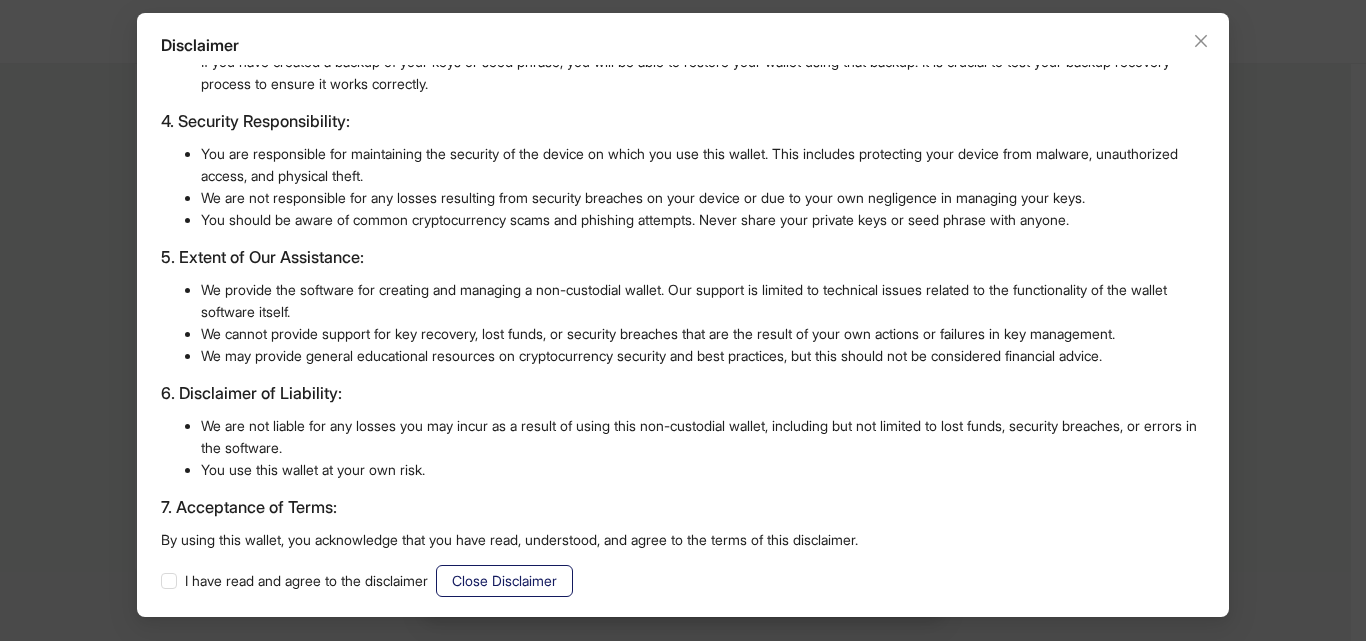 click on "Close Disclaimer" 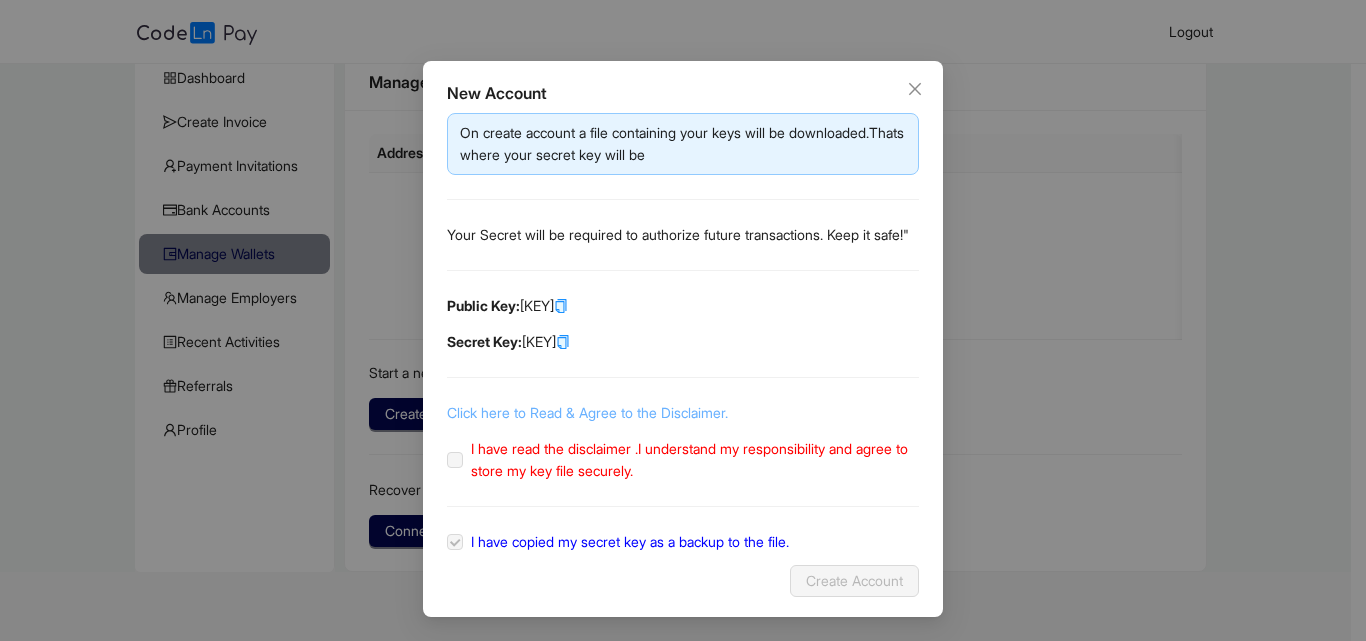 click on "Click here to Read & Agree to the Disclaimer." at bounding box center (587, 412) 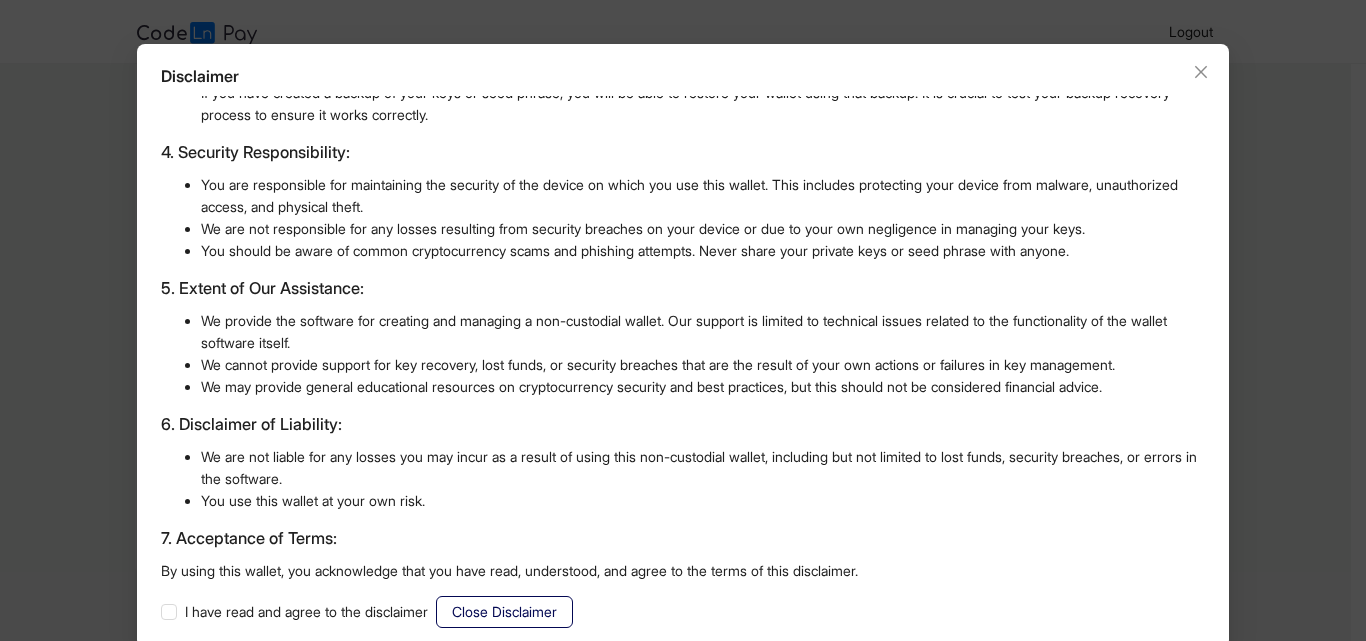 scroll, scrollTop: 87, scrollLeft: 0, axis: vertical 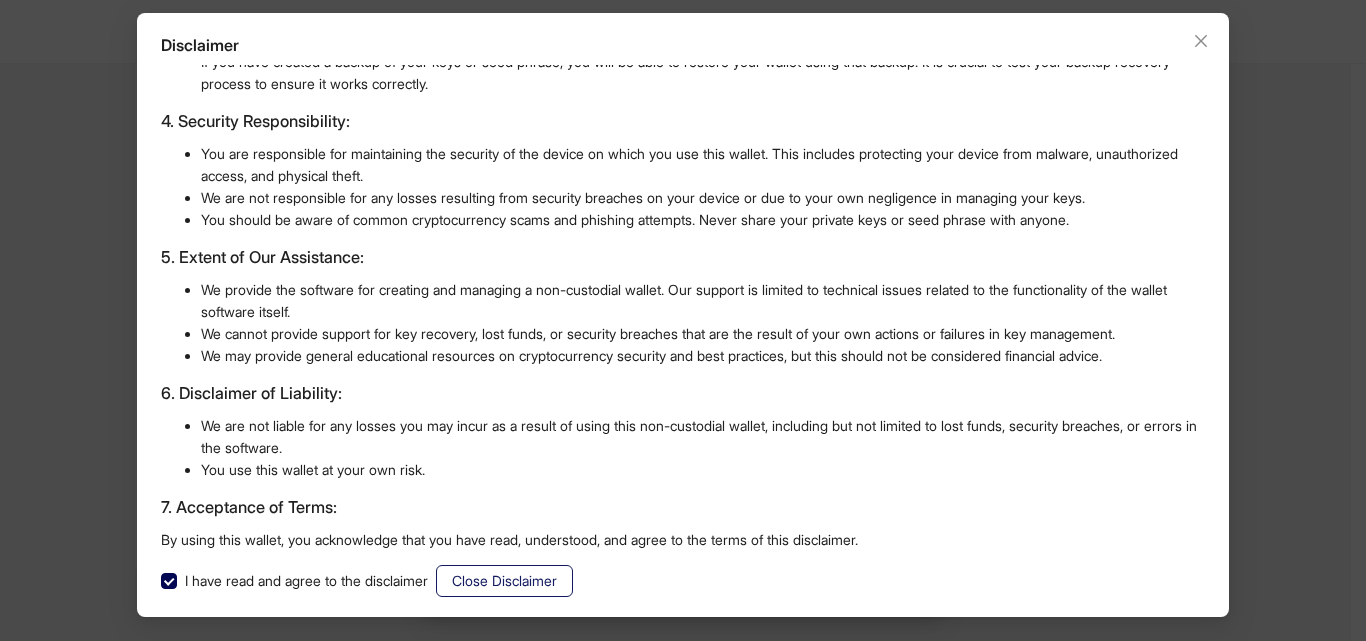 click on "Close Disclaimer" 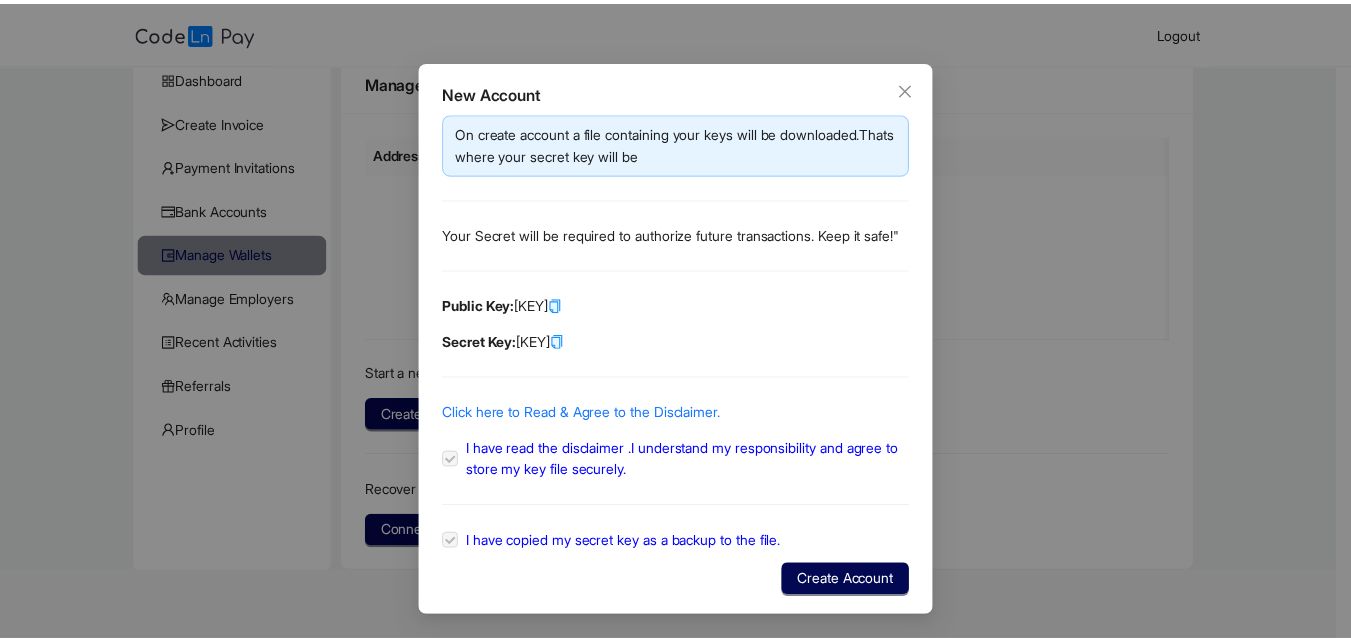 scroll, scrollTop: 0, scrollLeft: 0, axis: both 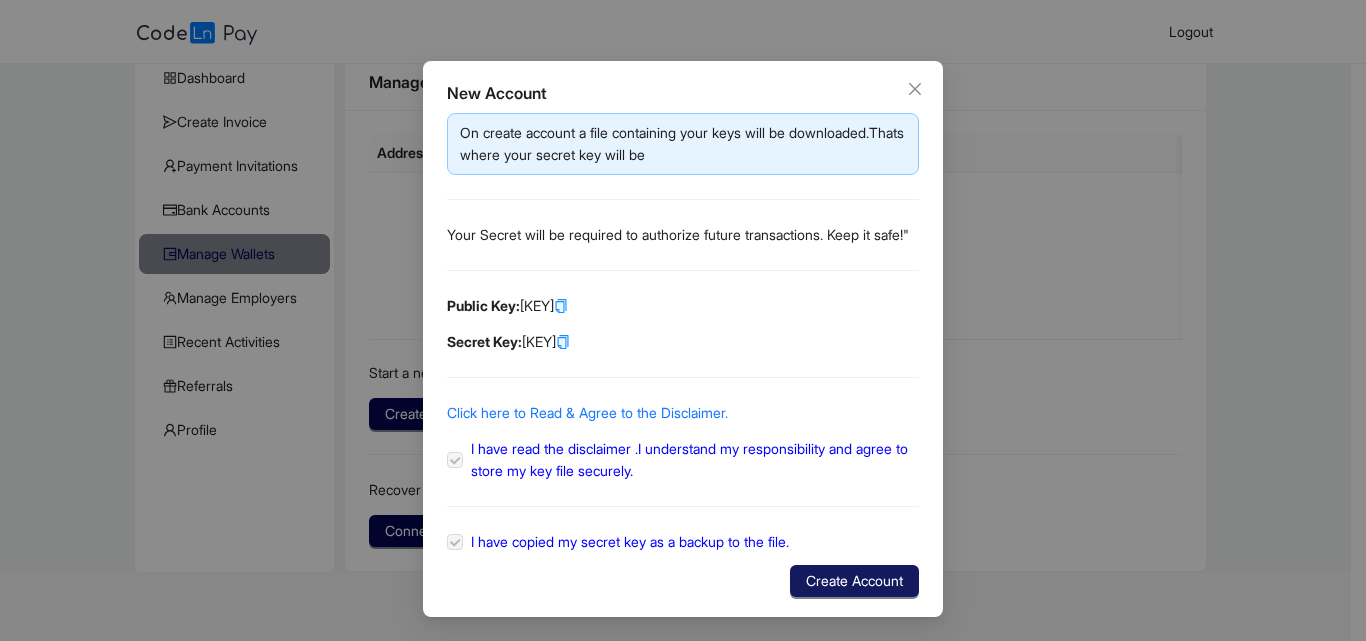 click on "Create Account" 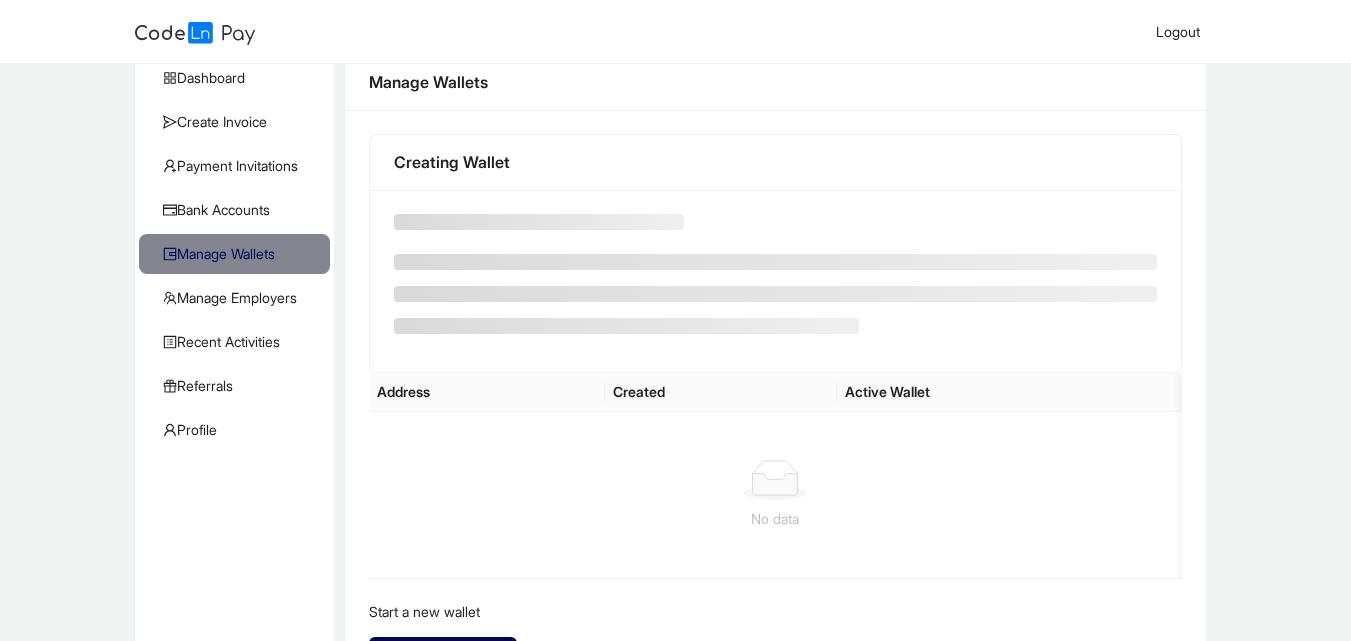 scroll, scrollTop: 0, scrollLeft: 0, axis: both 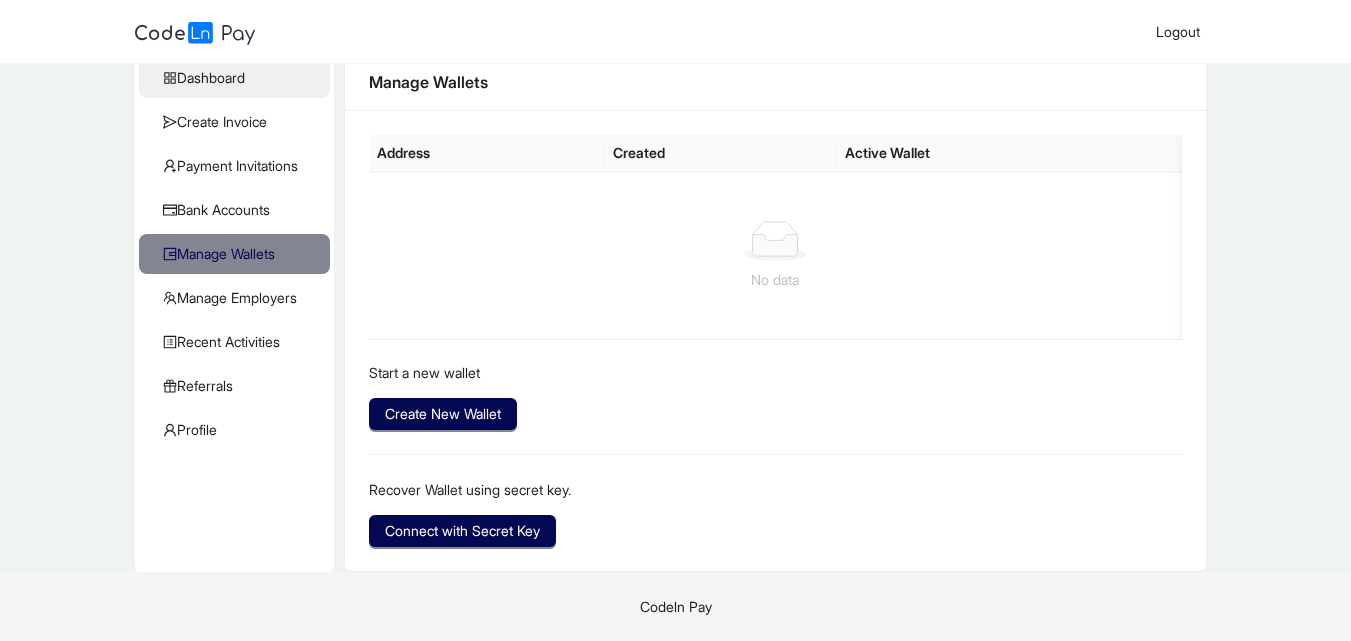 click on "Dashboard" 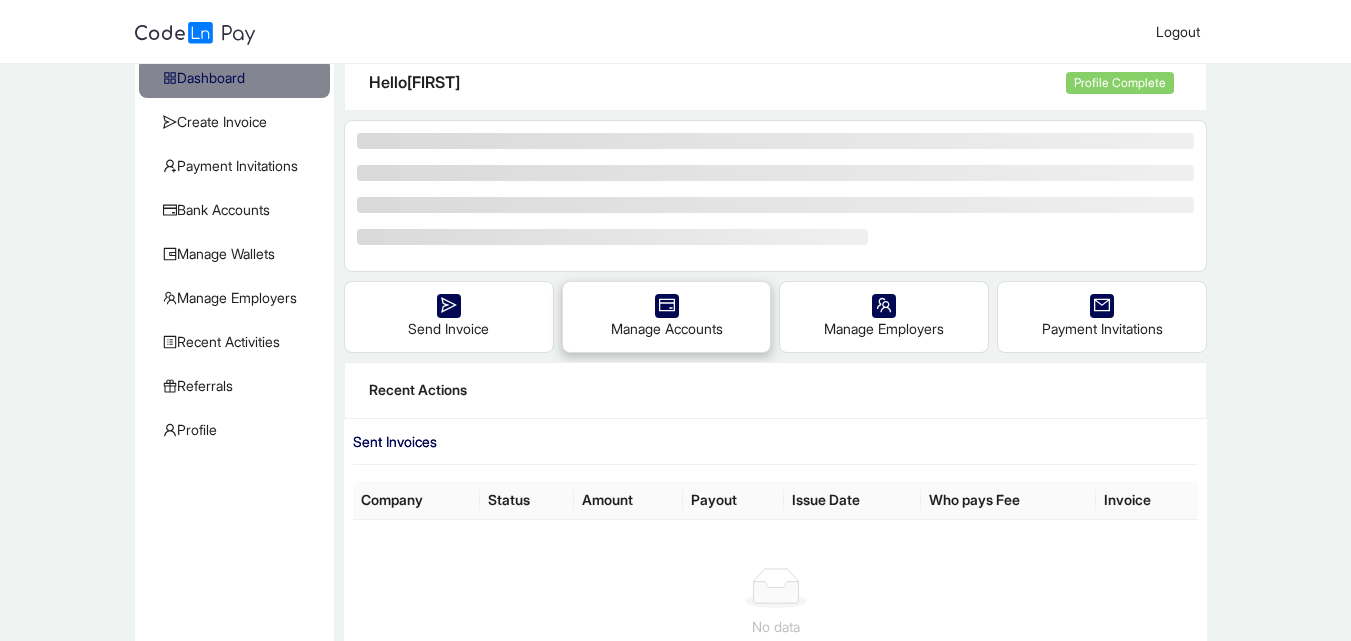 scroll, scrollTop: 0, scrollLeft: 0, axis: both 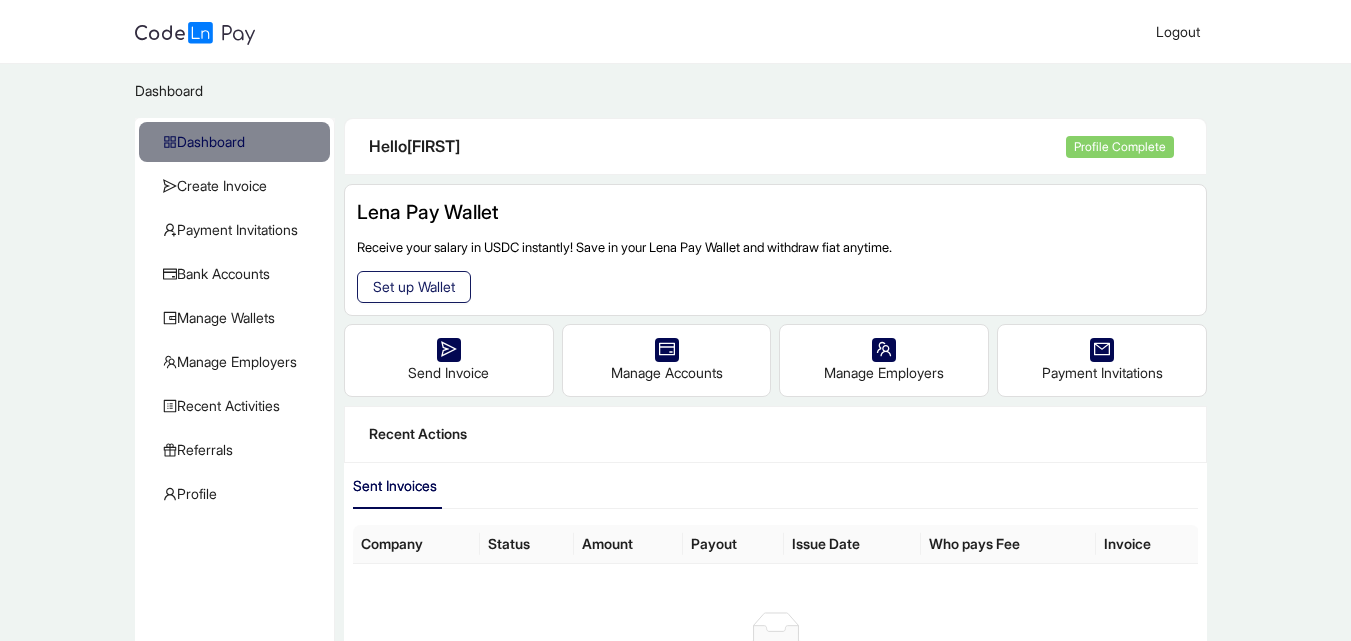 click on "Set up Wallet" 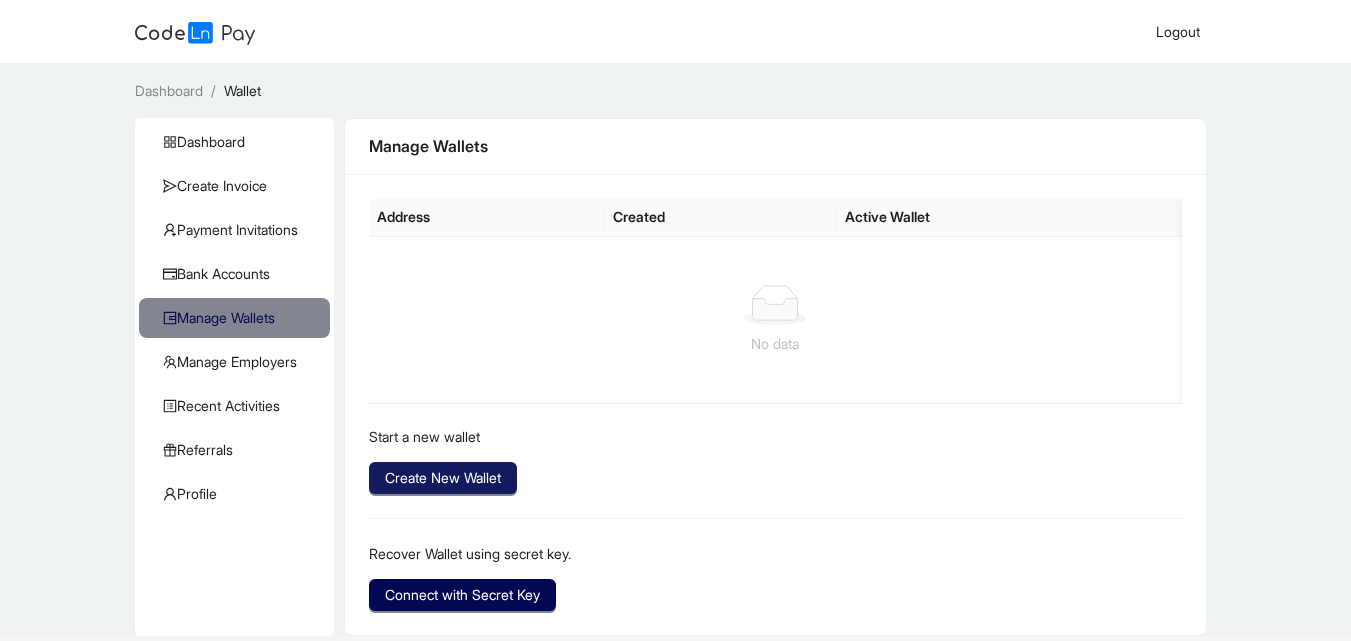 click on "Create New Wallet" 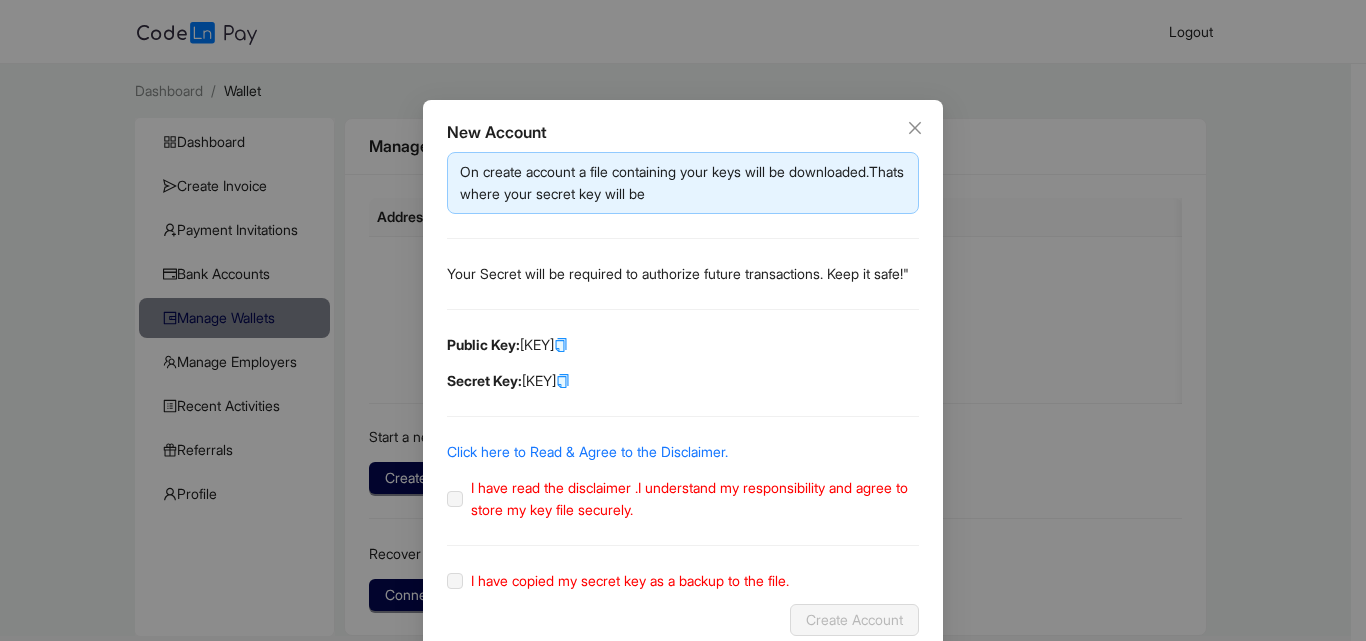 scroll, scrollTop: 61, scrollLeft: 0, axis: vertical 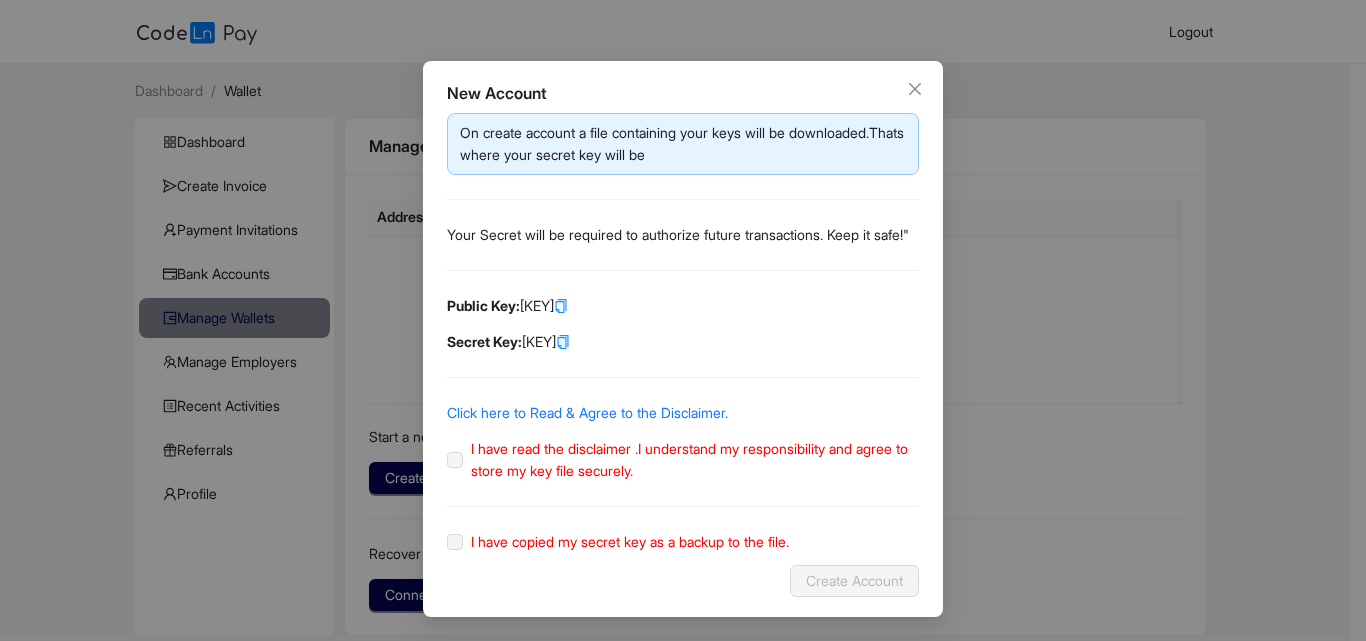 click 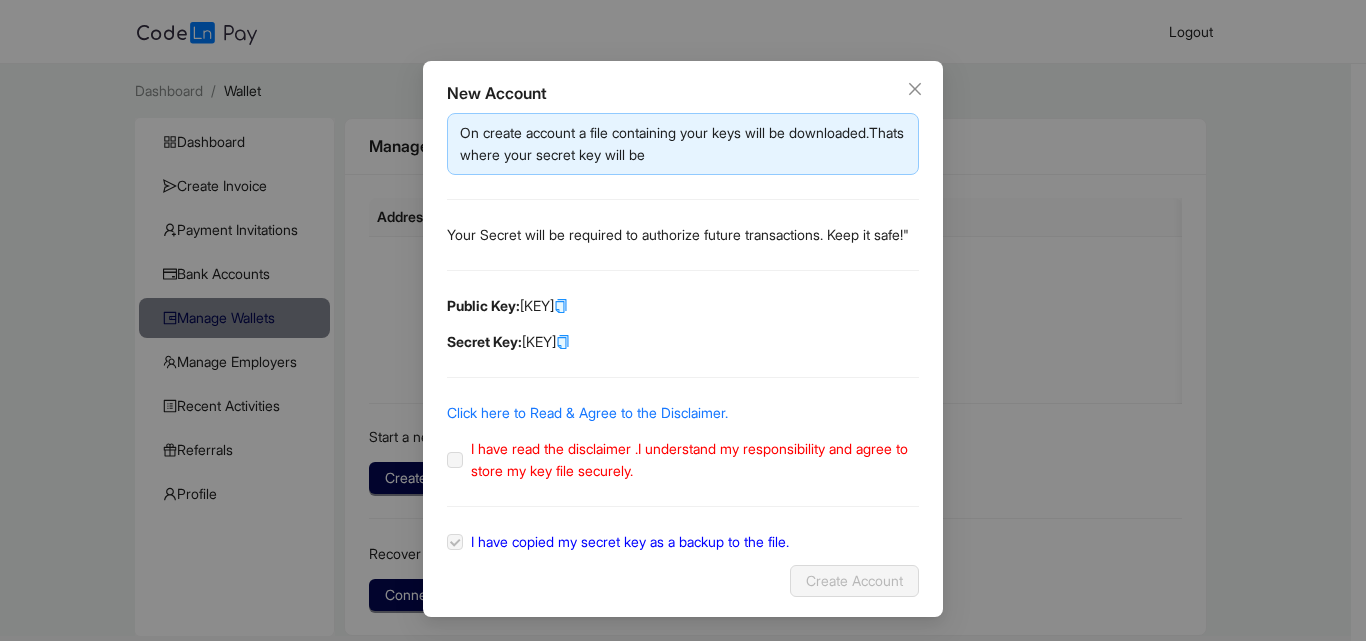 click 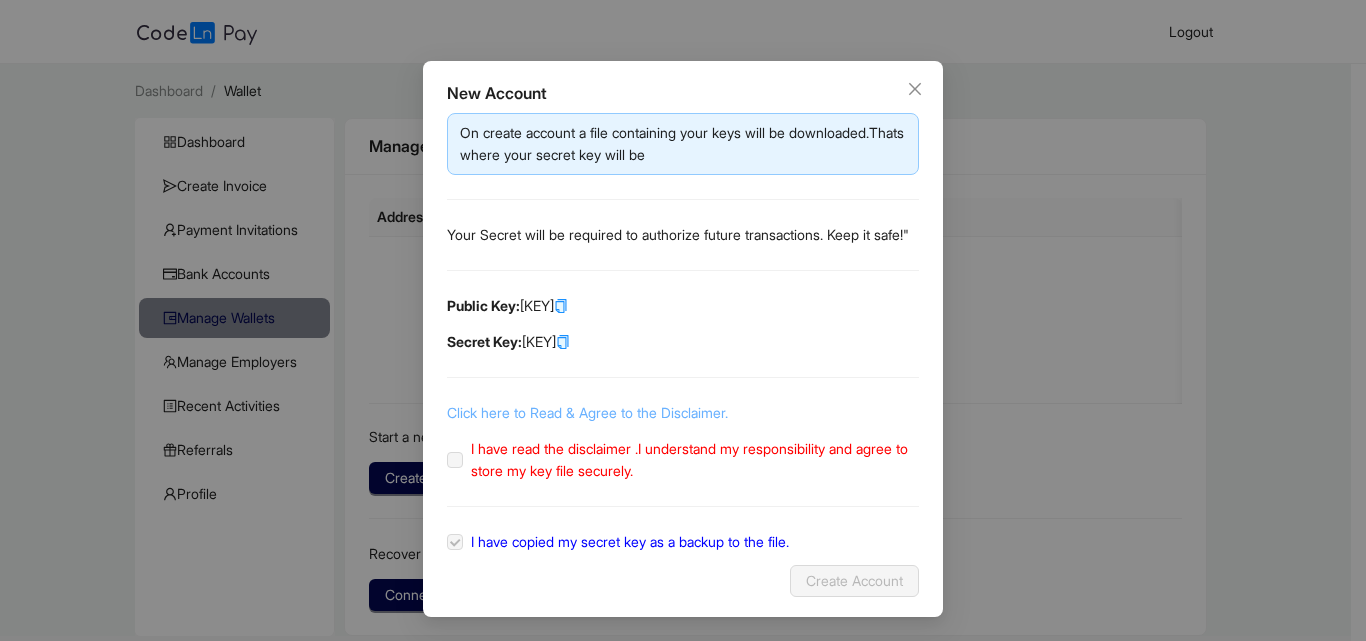 click on "Click here to Read & Agree to the Disclaimer." at bounding box center [587, 412] 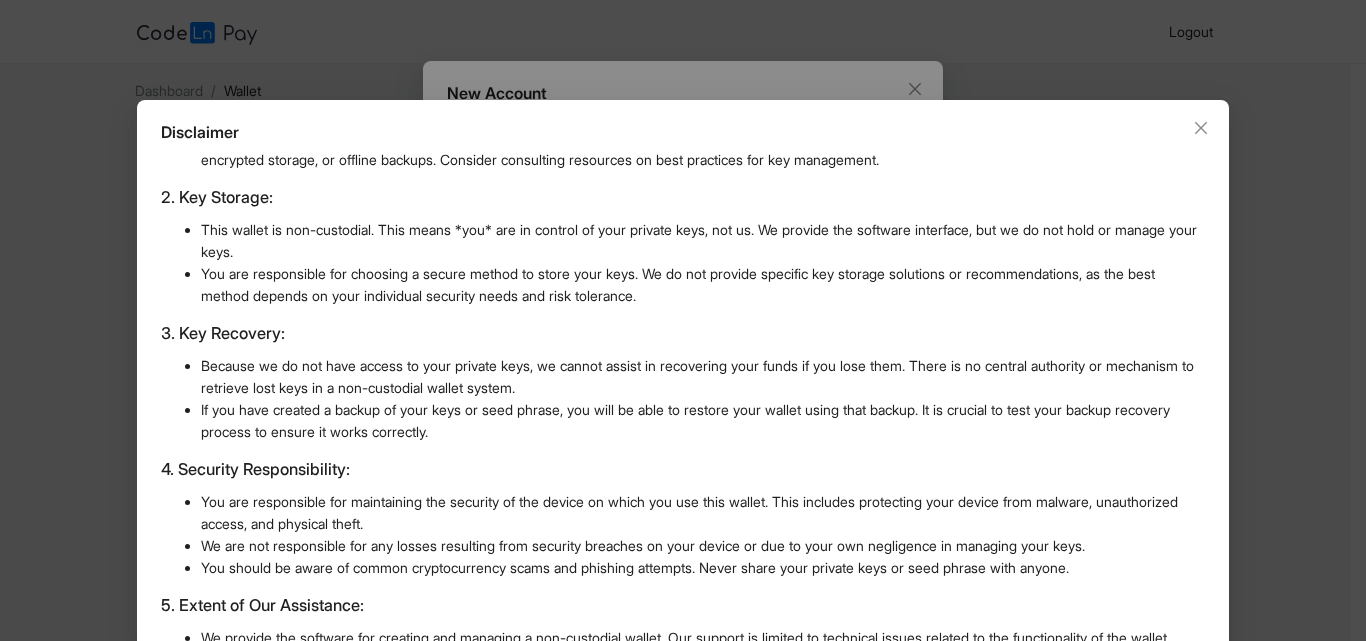 scroll, scrollTop: 487, scrollLeft: 0, axis: vertical 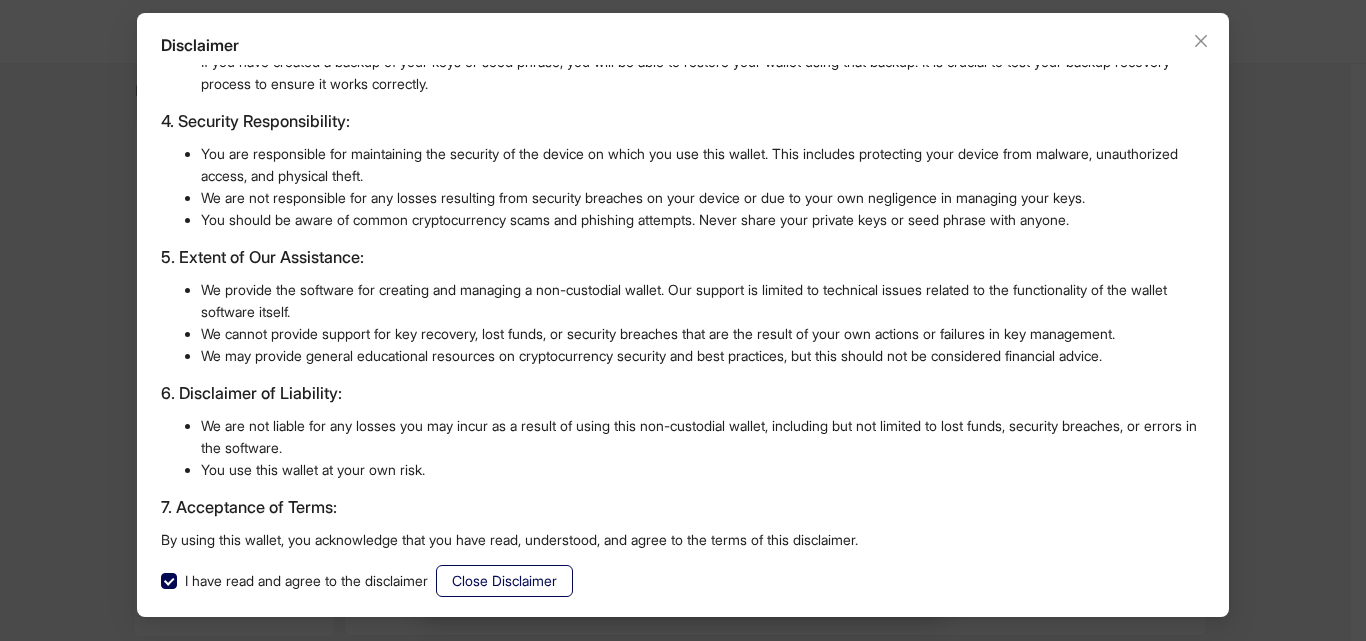 click on "Close Disclaimer" 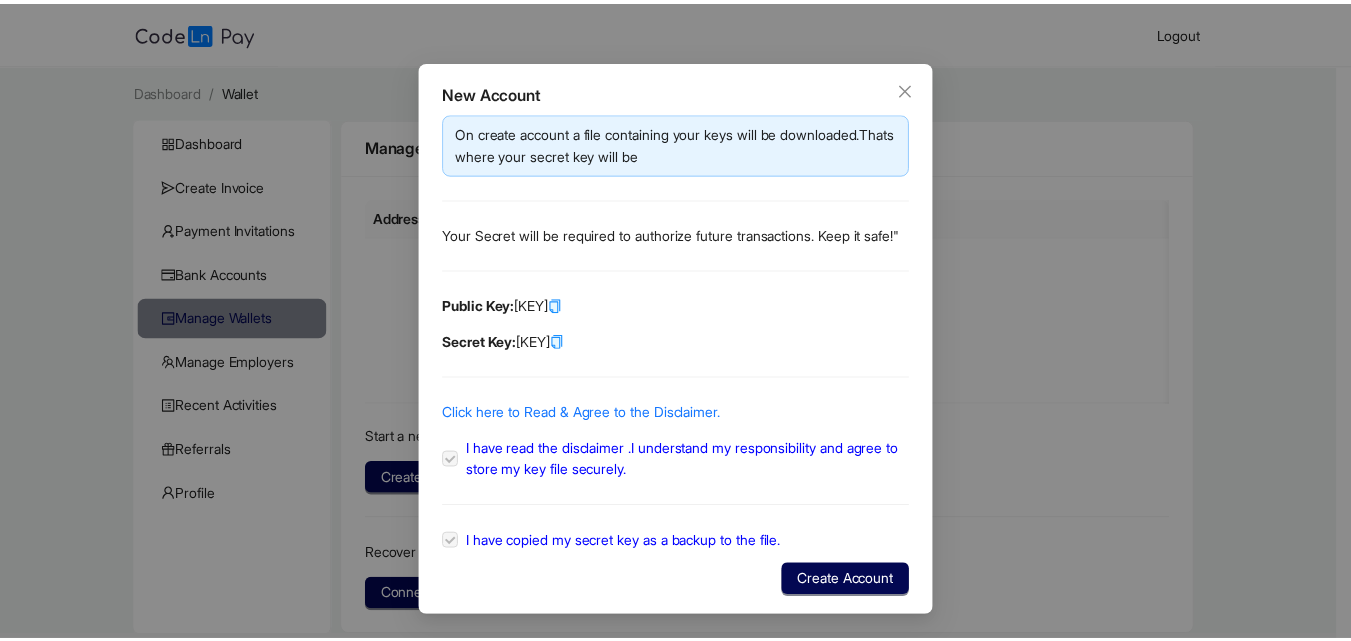 scroll, scrollTop: 0, scrollLeft: 0, axis: both 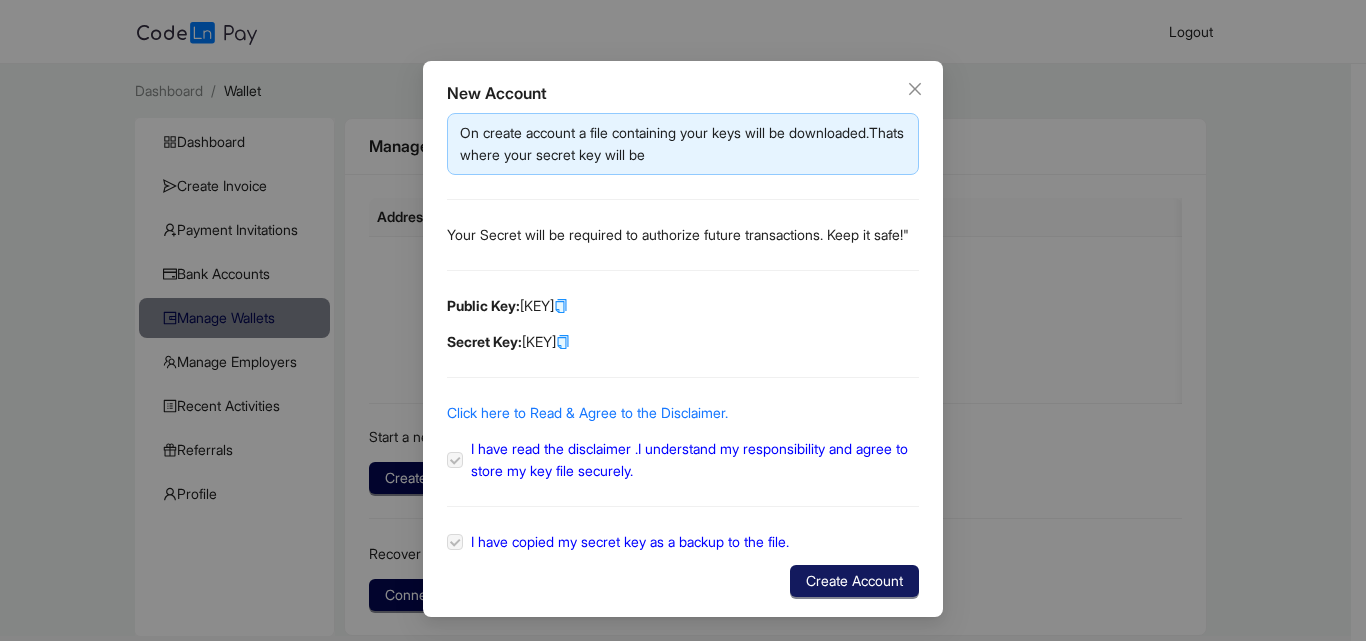 click on "Create Account" 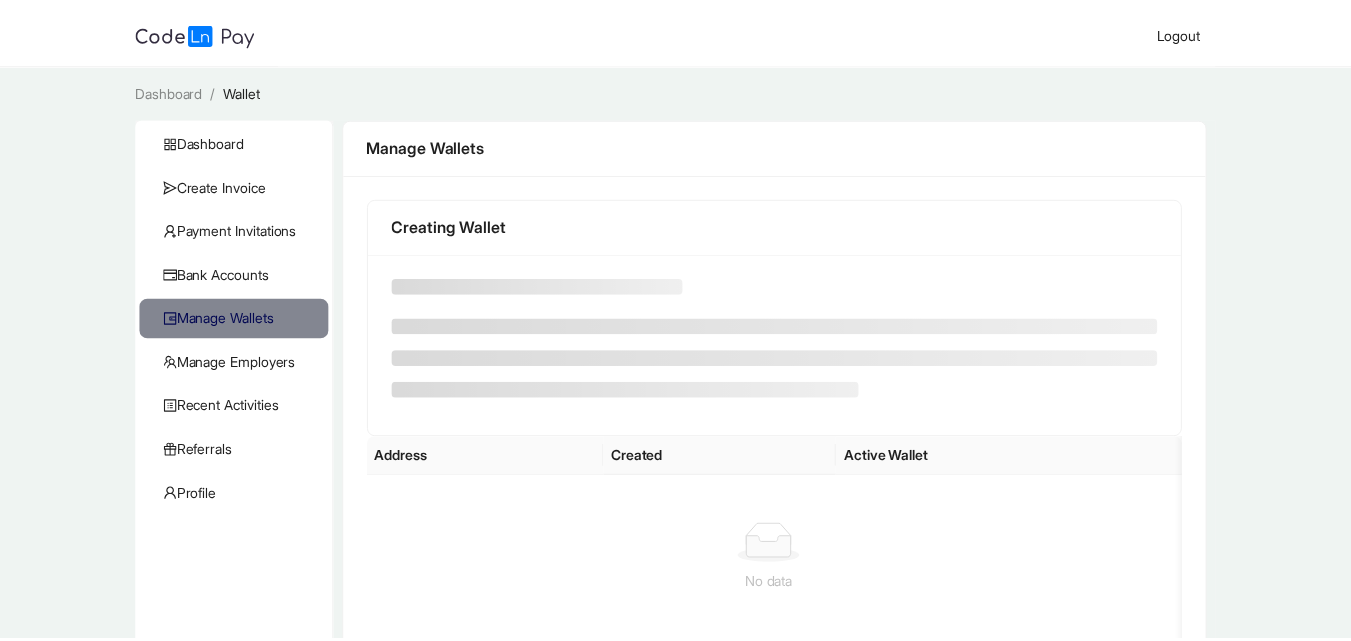 scroll, scrollTop: 0, scrollLeft: 0, axis: both 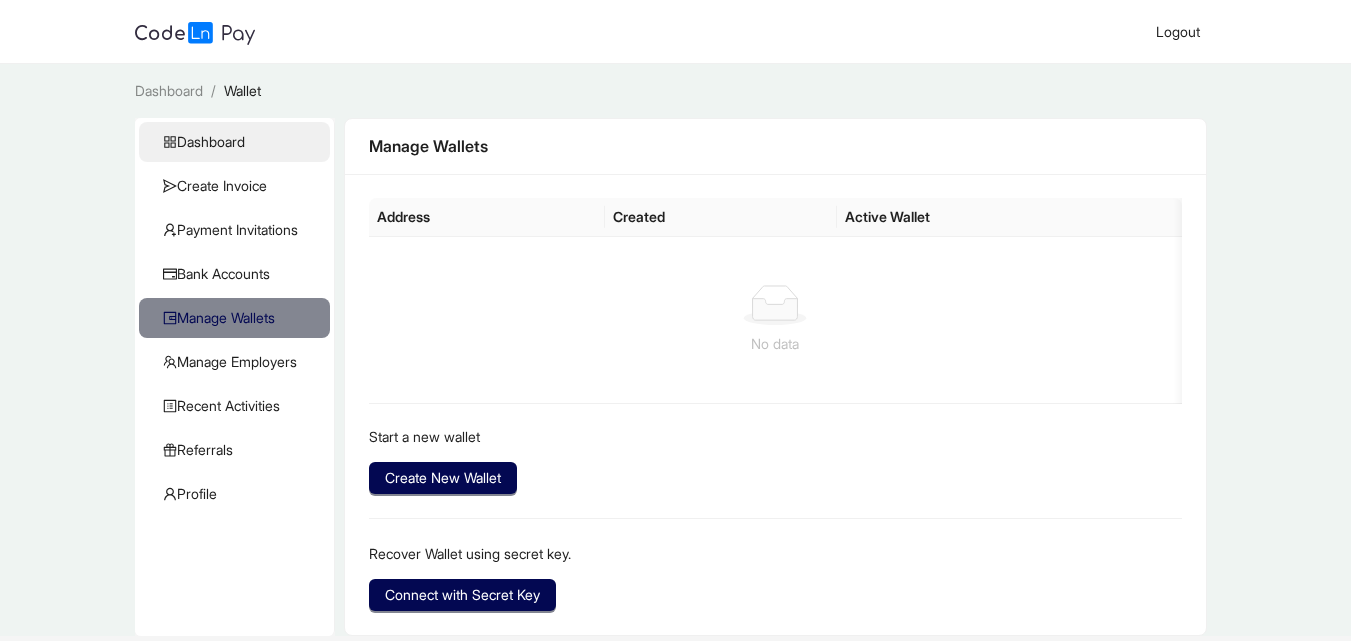 click on "Dashboard" 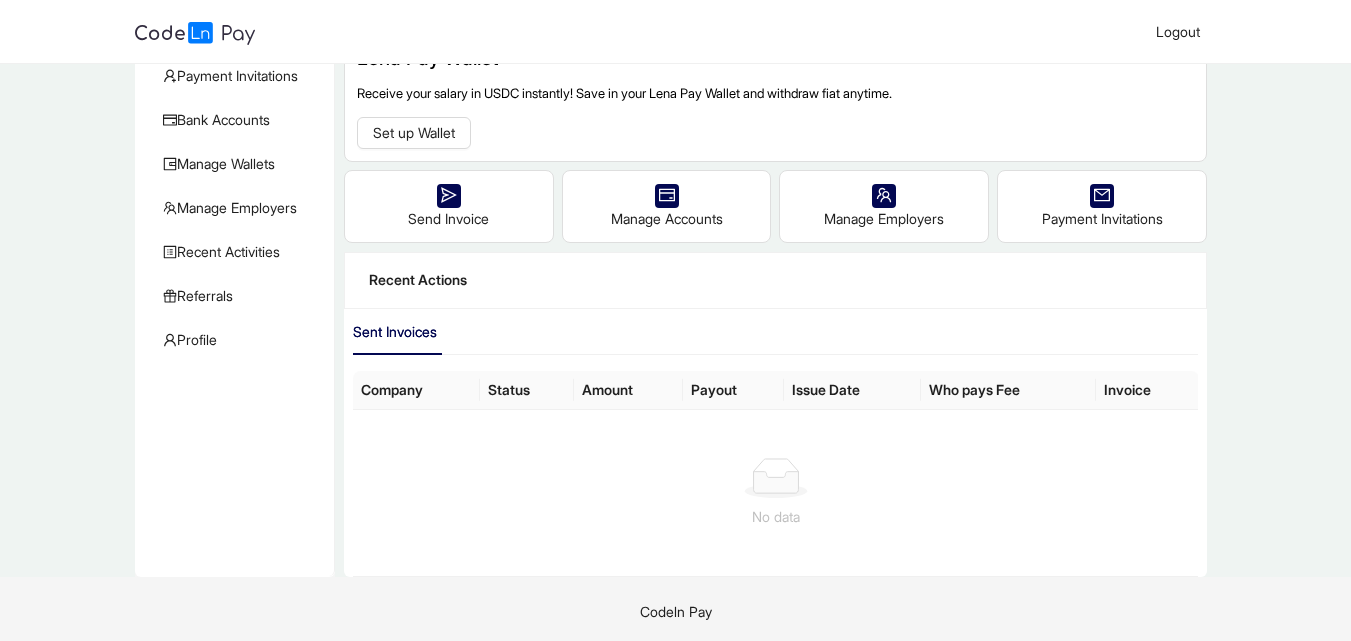 scroll, scrollTop: 158, scrollLeft: 0, axis: vertical 